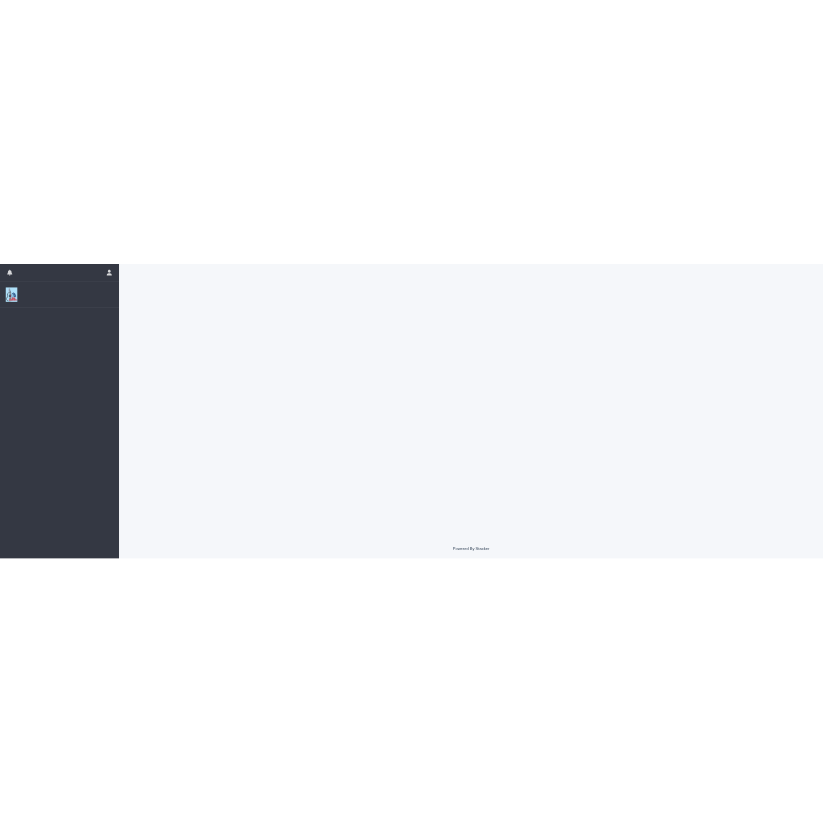 scroll, scrollTop: 0, scrollLeft: 0, axis: both 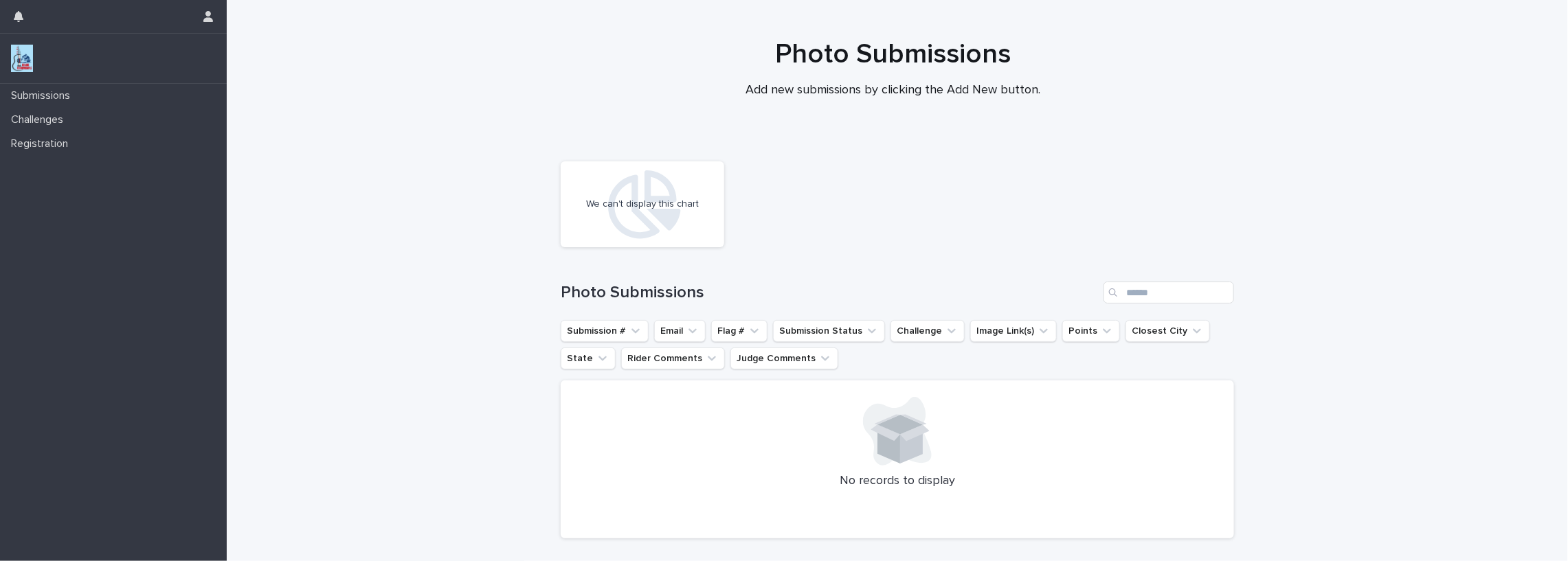 click at bounding box center (22, 58) 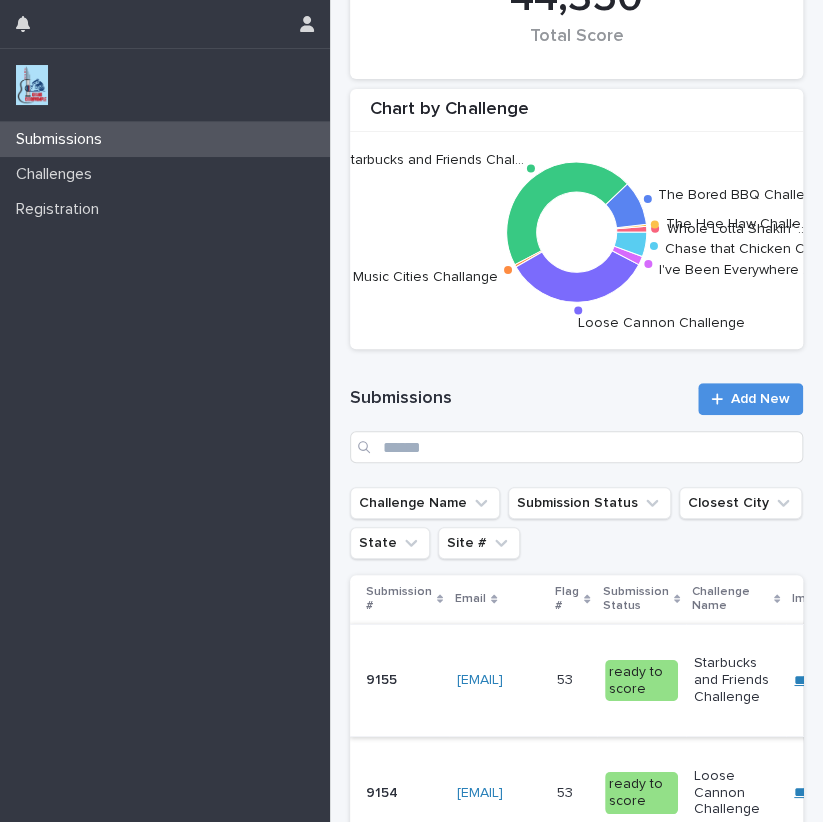 scroll, scrollTop: 121, scrollLeft: 0, axis: vertical 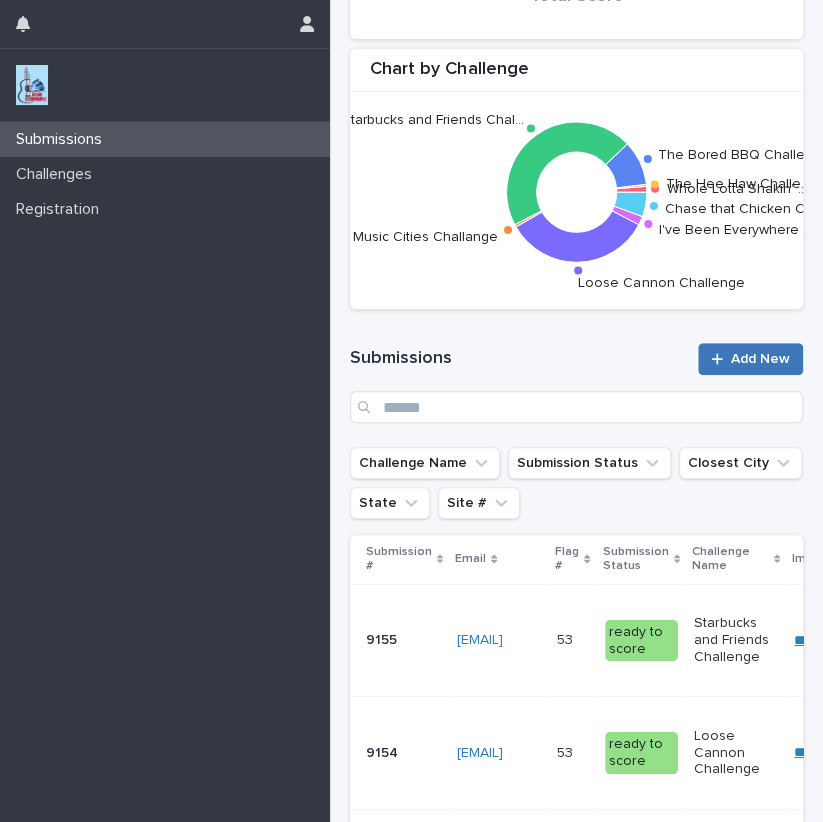 click on "Add New" at bounding box center [760, 359] 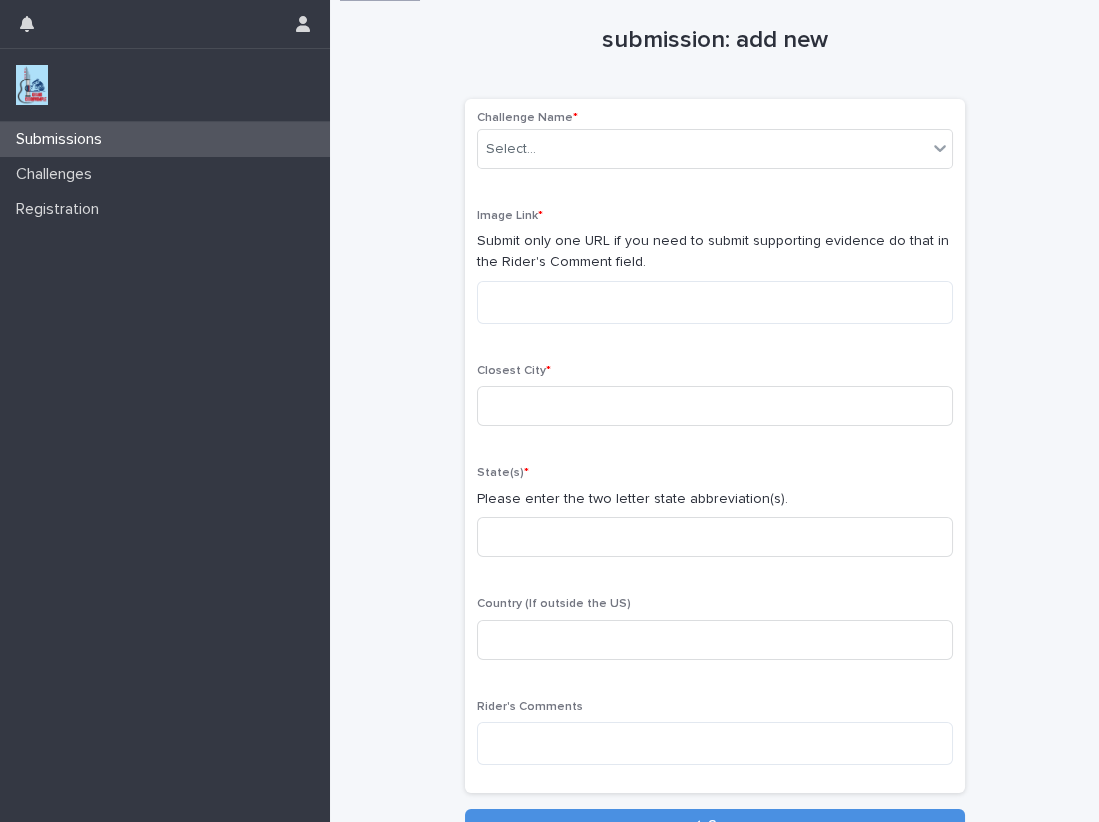 scroll, scrollTop: 0, scrollLeft: 0, axis: both 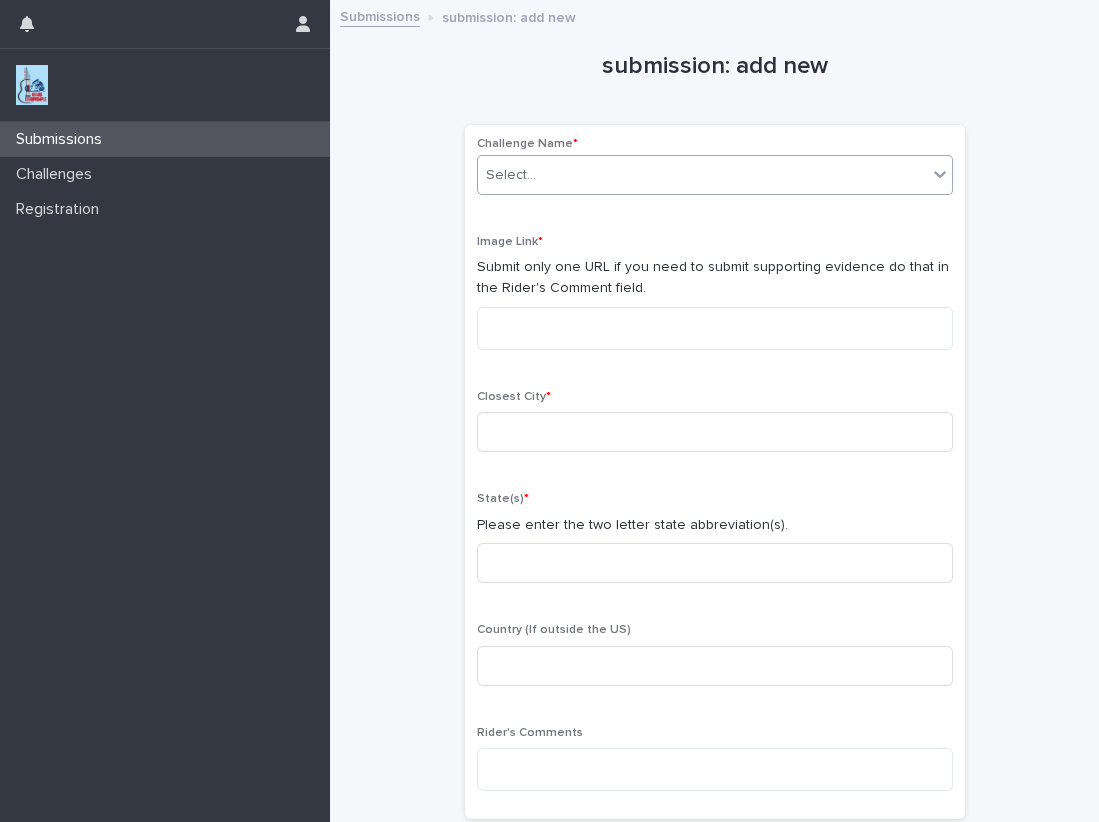 click on "Select..." at bounding box center [702, 175] 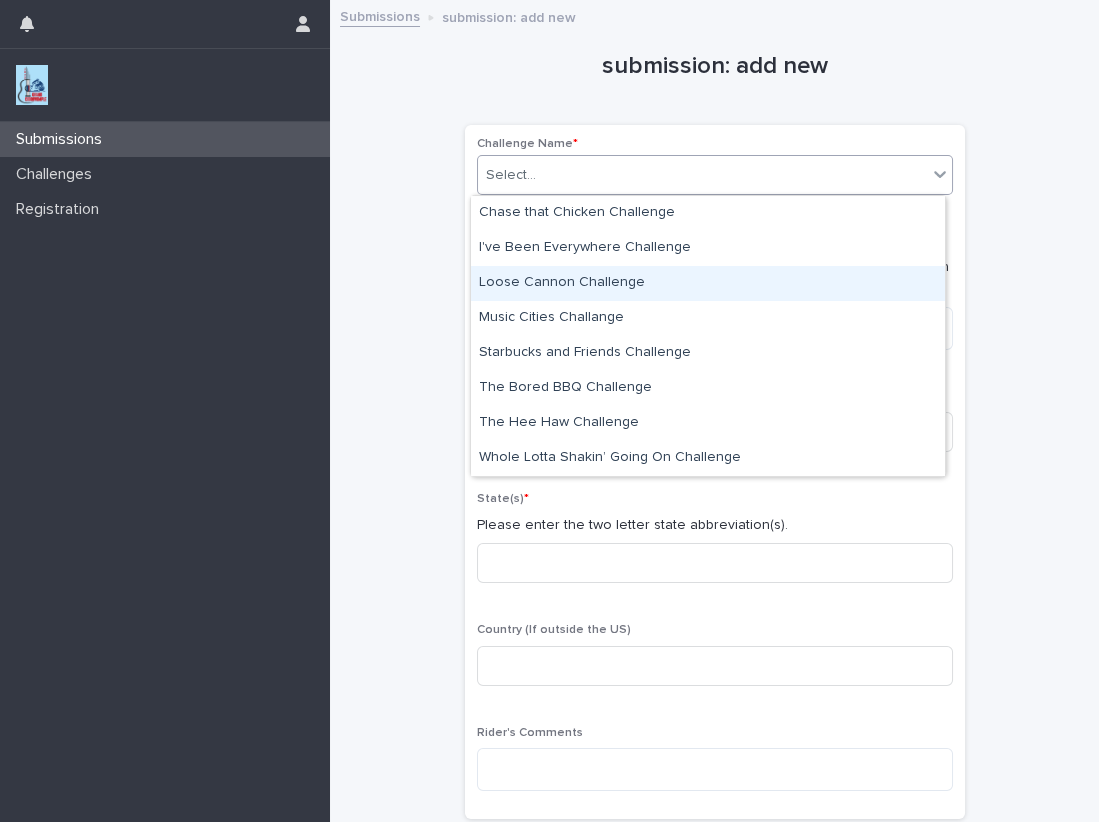click on "Loose Cannon Challenge" at bounding box center [708, 283] 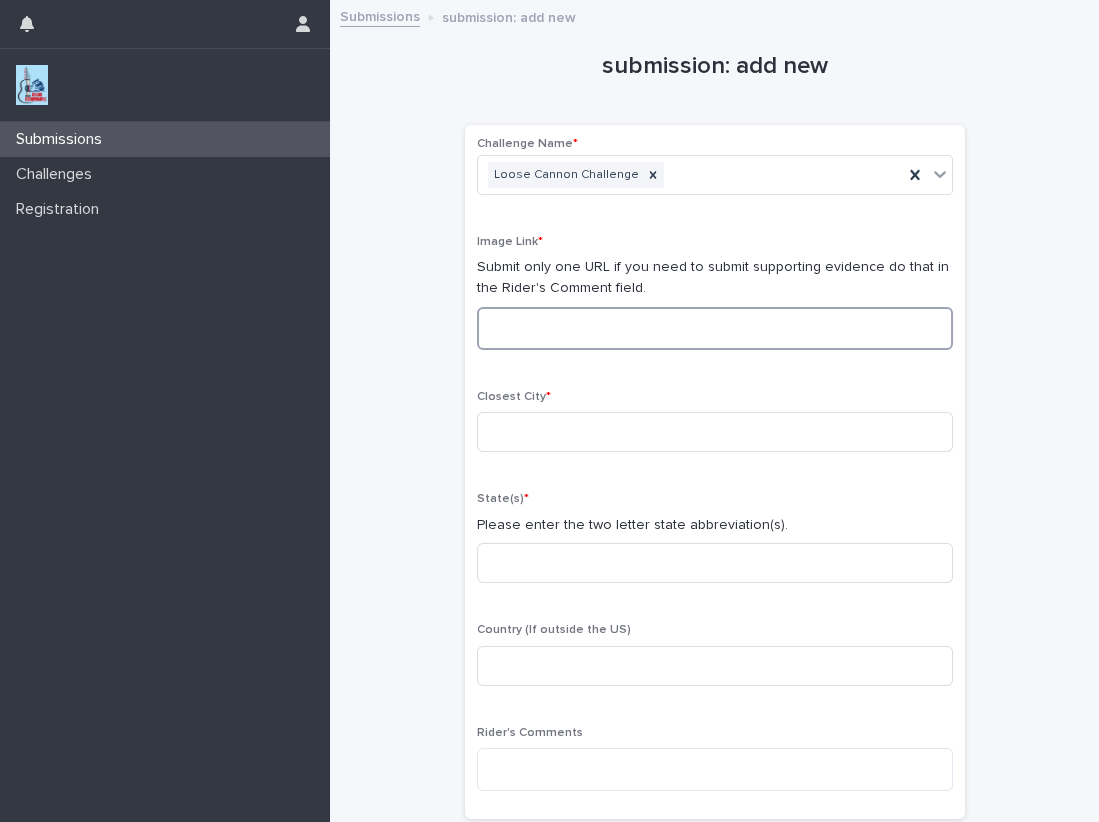 click at bounding box center (715, 328) 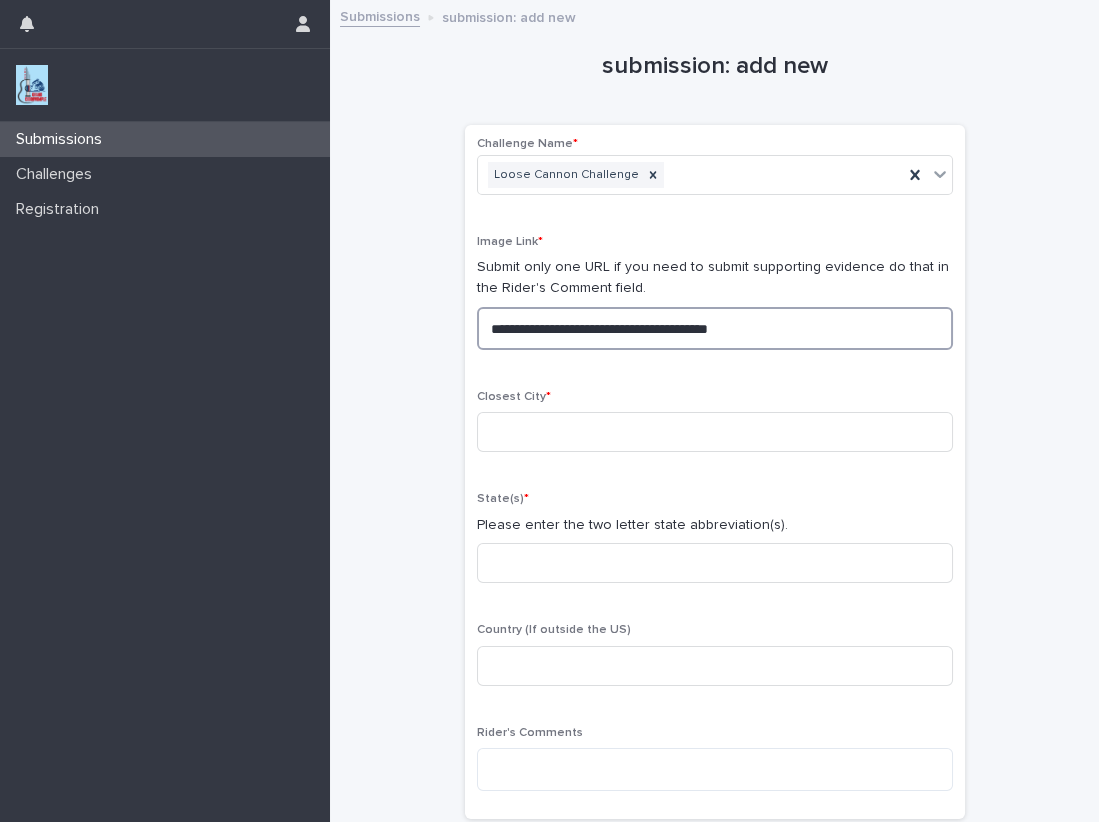 drag, startPoint x: 698, startPoint y: 315, endPoint x: 270, endPoint y: 300, distance: 428.26276 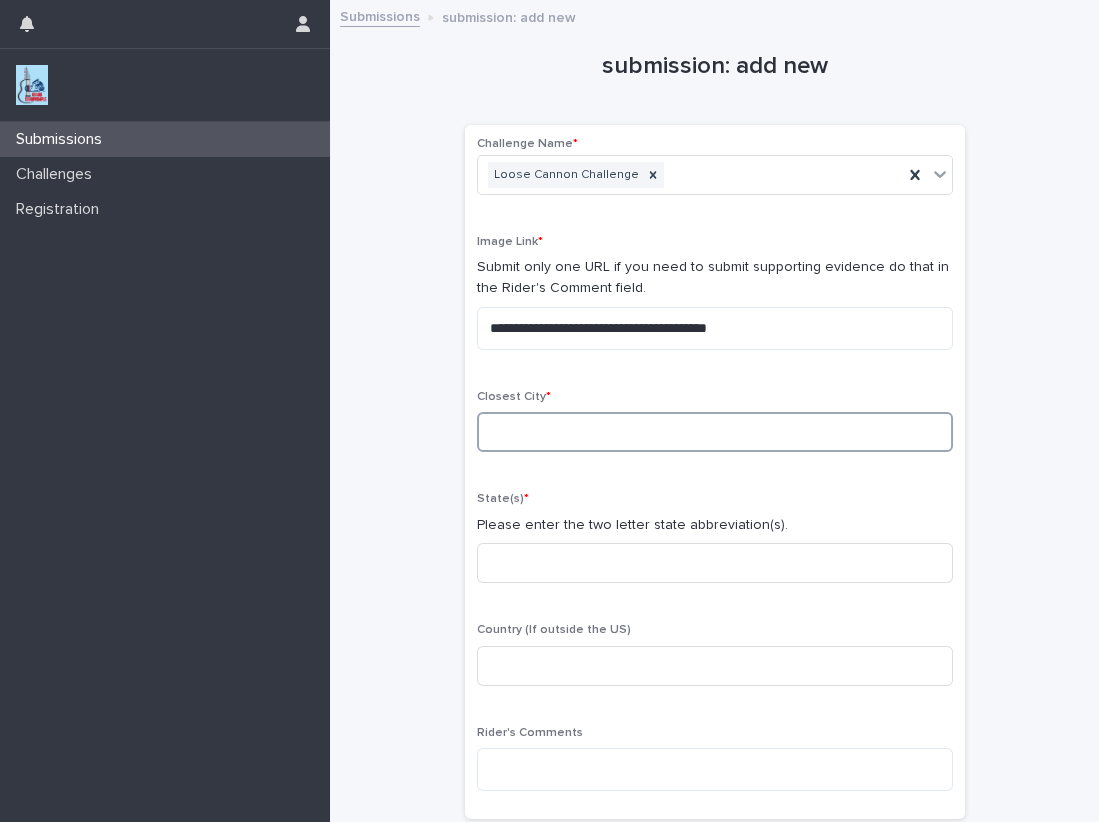 click at bounding box center (715, 432) 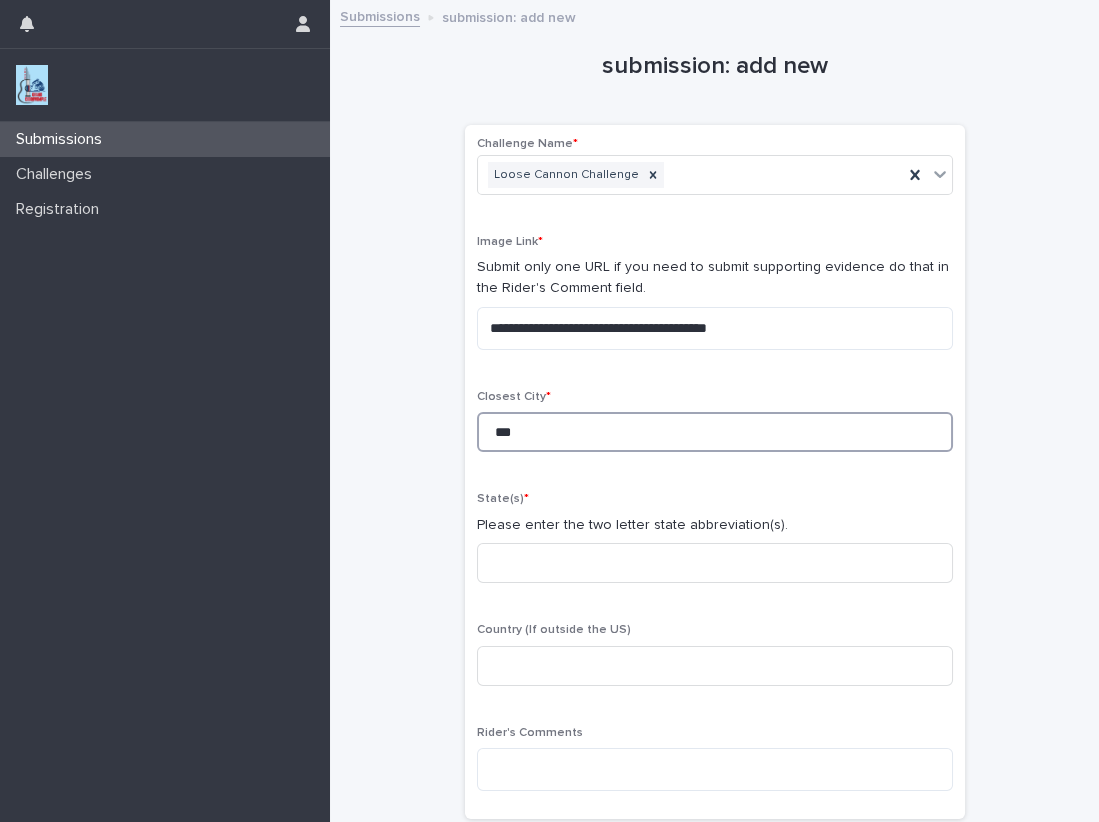 type on "***" 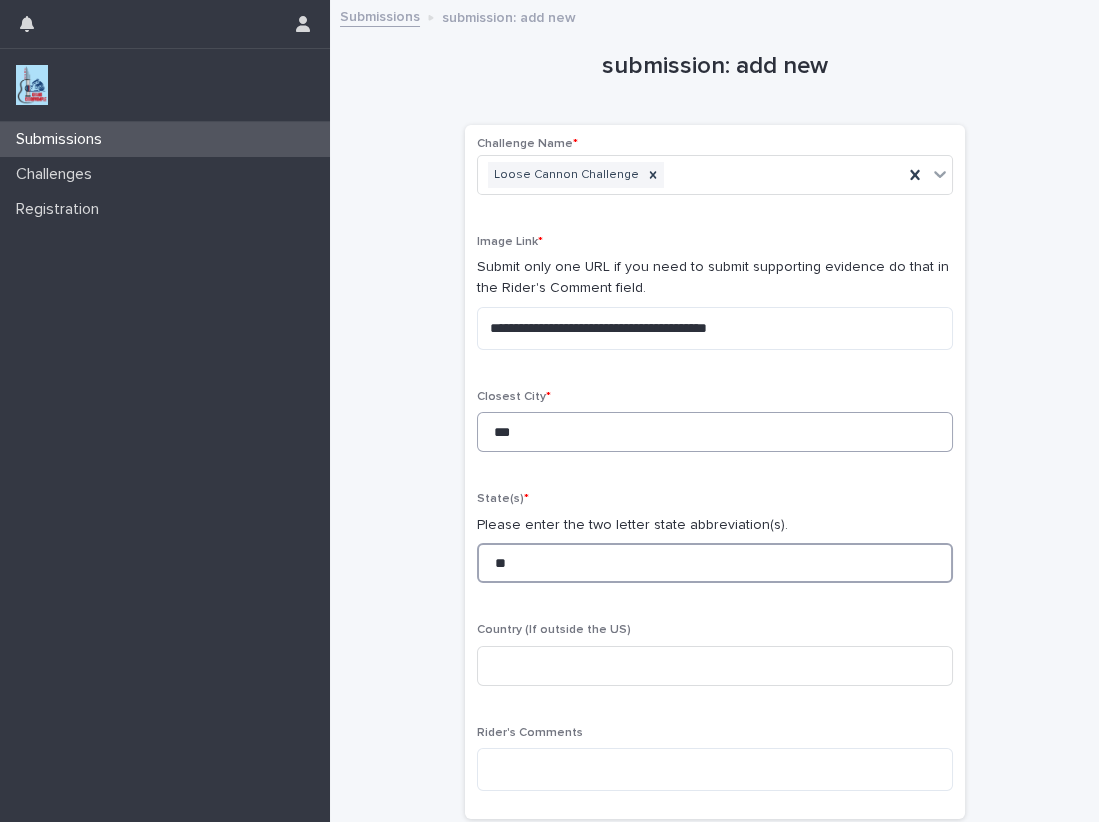 type on "**" 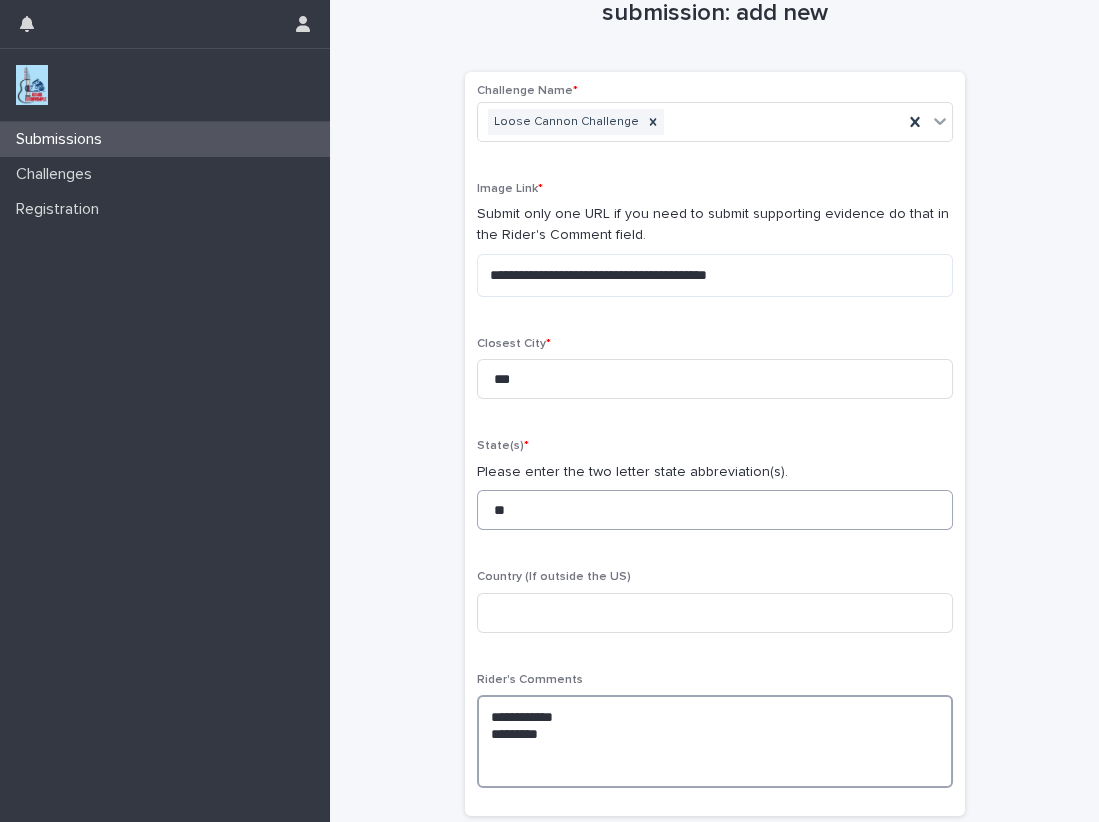scroll, scrollTop: 65, scrollLeft: 0, axis: vertical 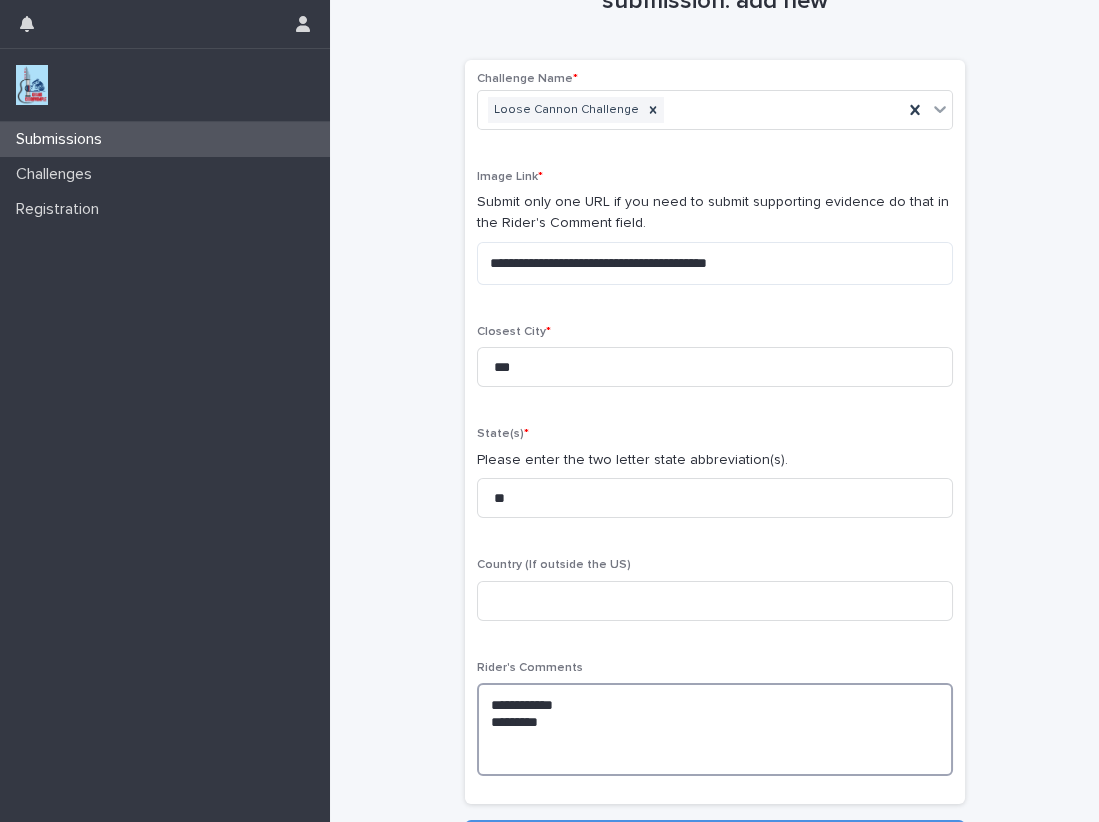 click on "[FIRST]
[LAST]" at bounding box center [715, 729] 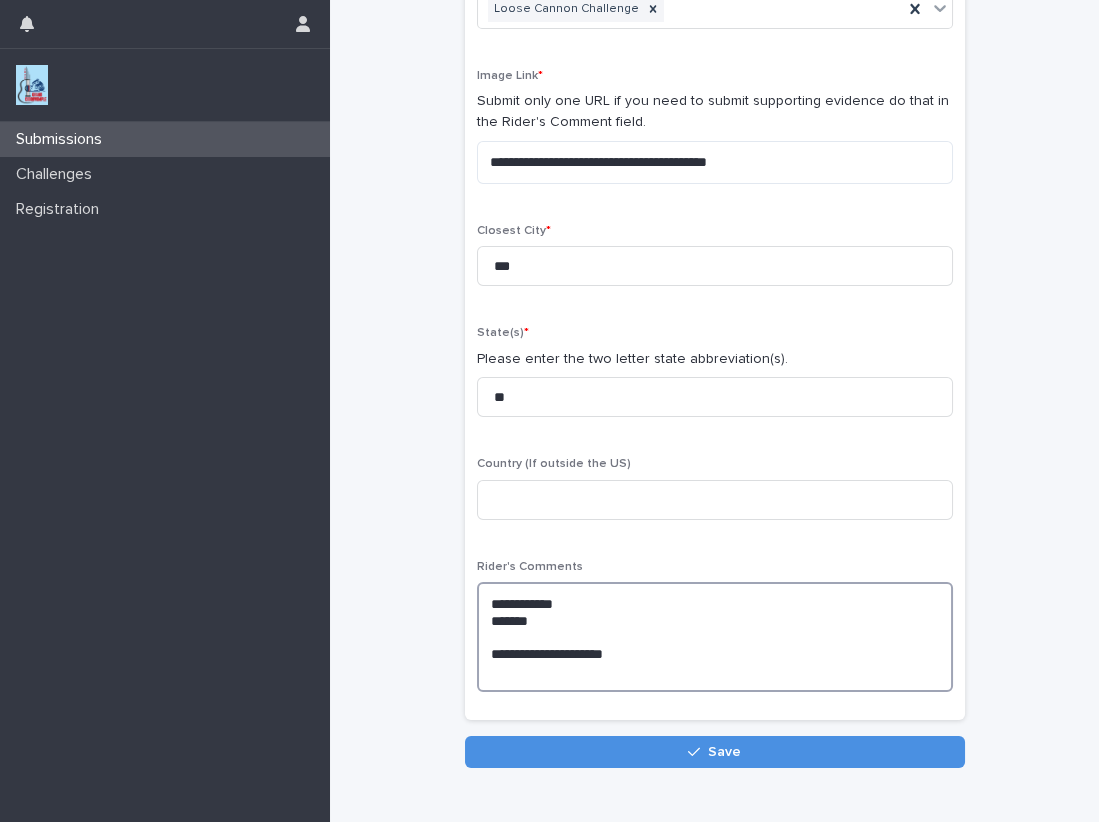 scroll, scrollTop: 186, scrollLeft: 0, axis: vertical 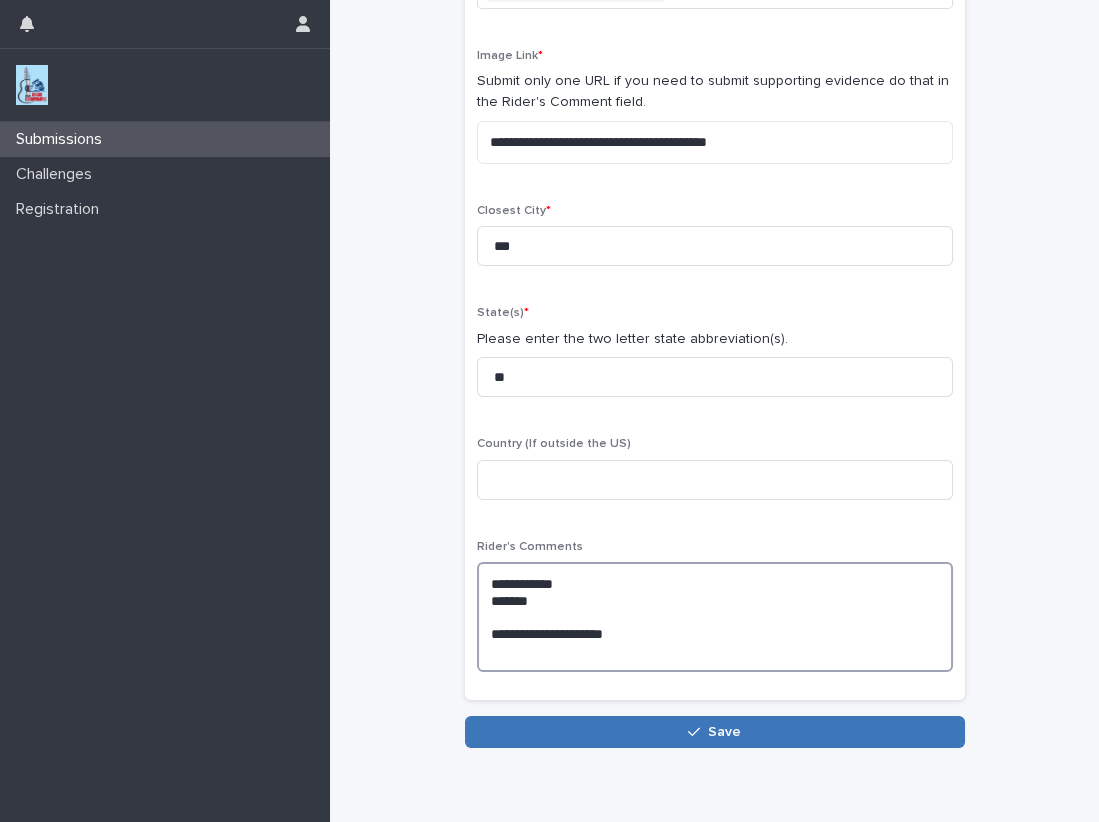 type on "[FIRST]
[LAST]
[EMAIL]" 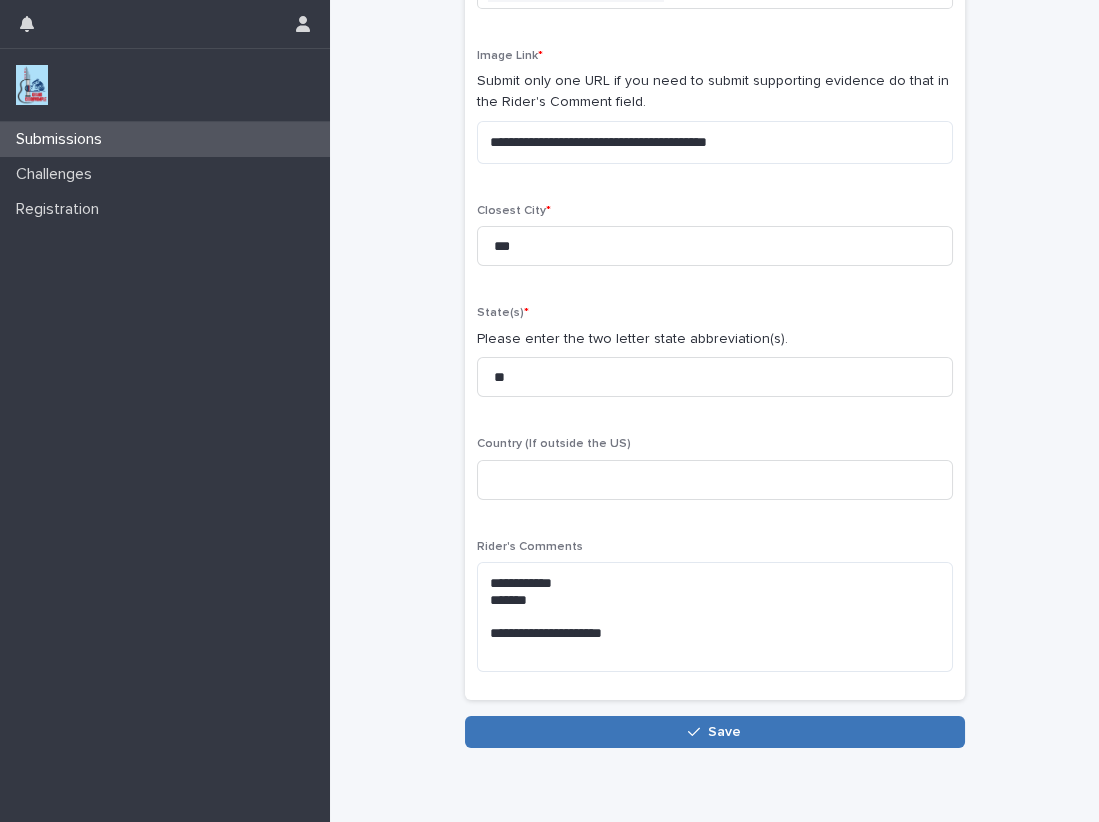 click on "Save" at bounding box center [715, 732] 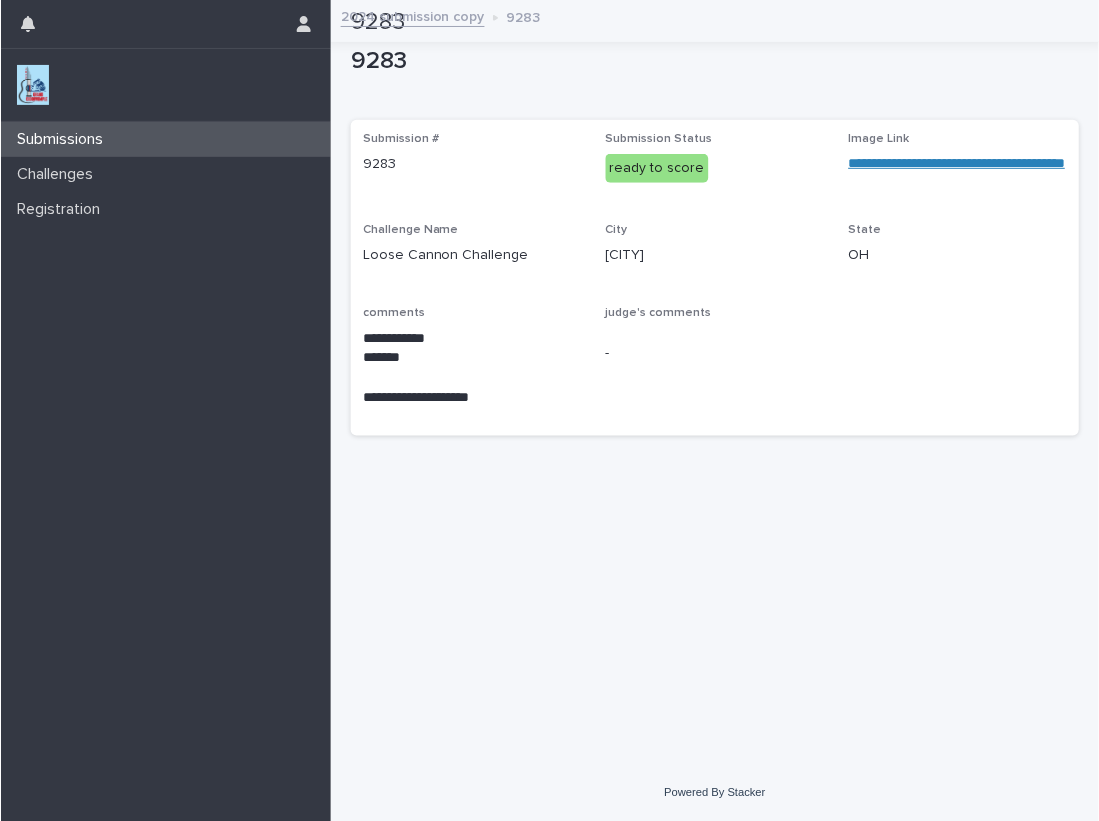 scroll, scrollTop: 0, scrollLeft: 0, axis: both 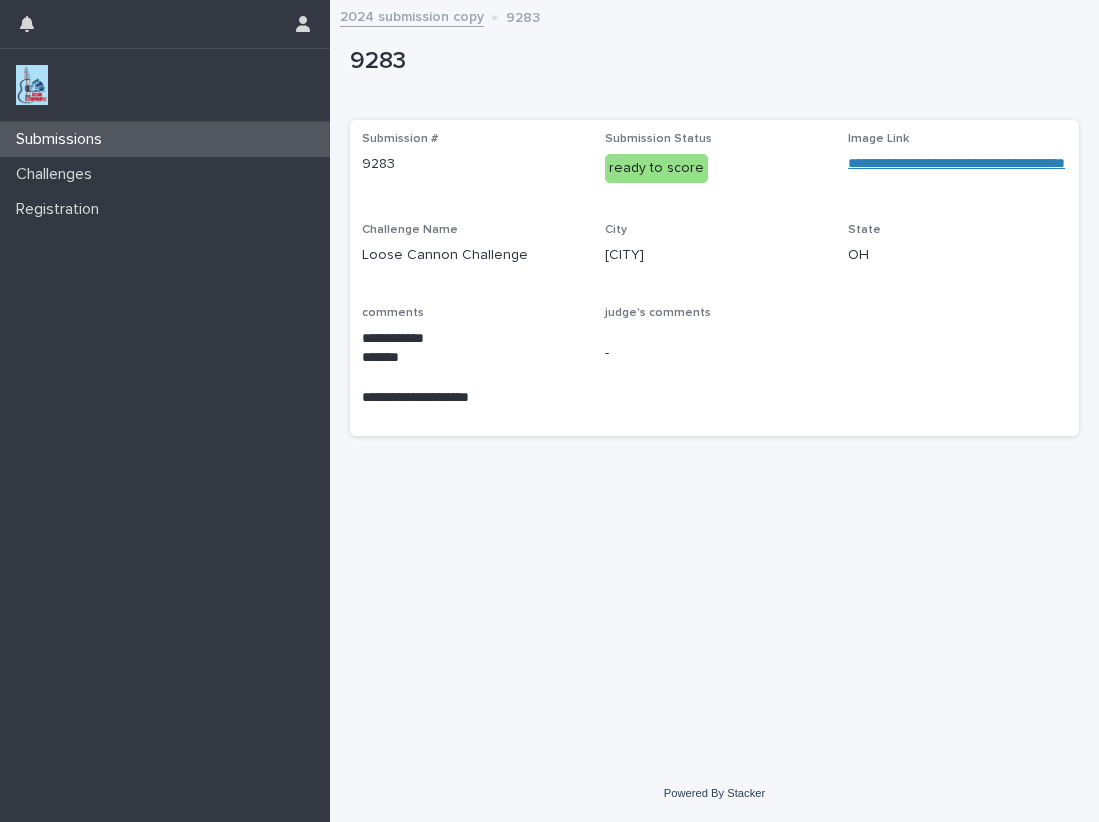 click at bounding box center [32, 85] 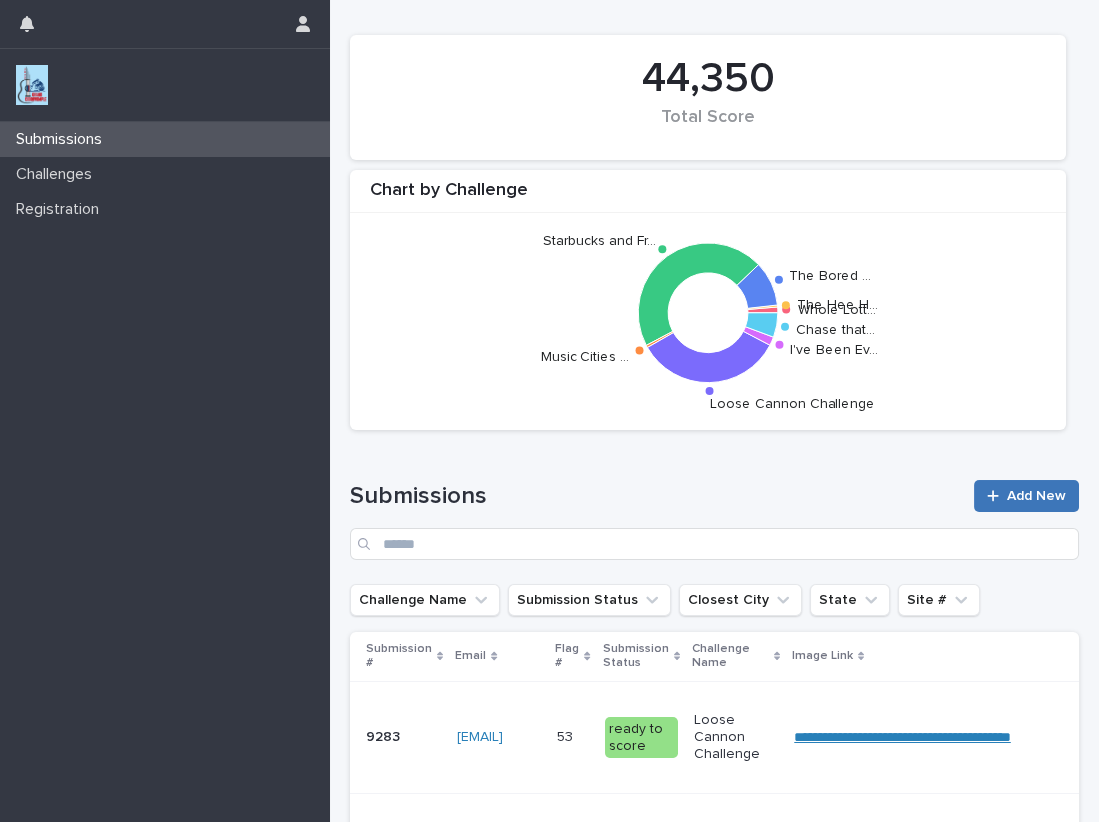 click on "Add New" at bounding box center (1036, 496) 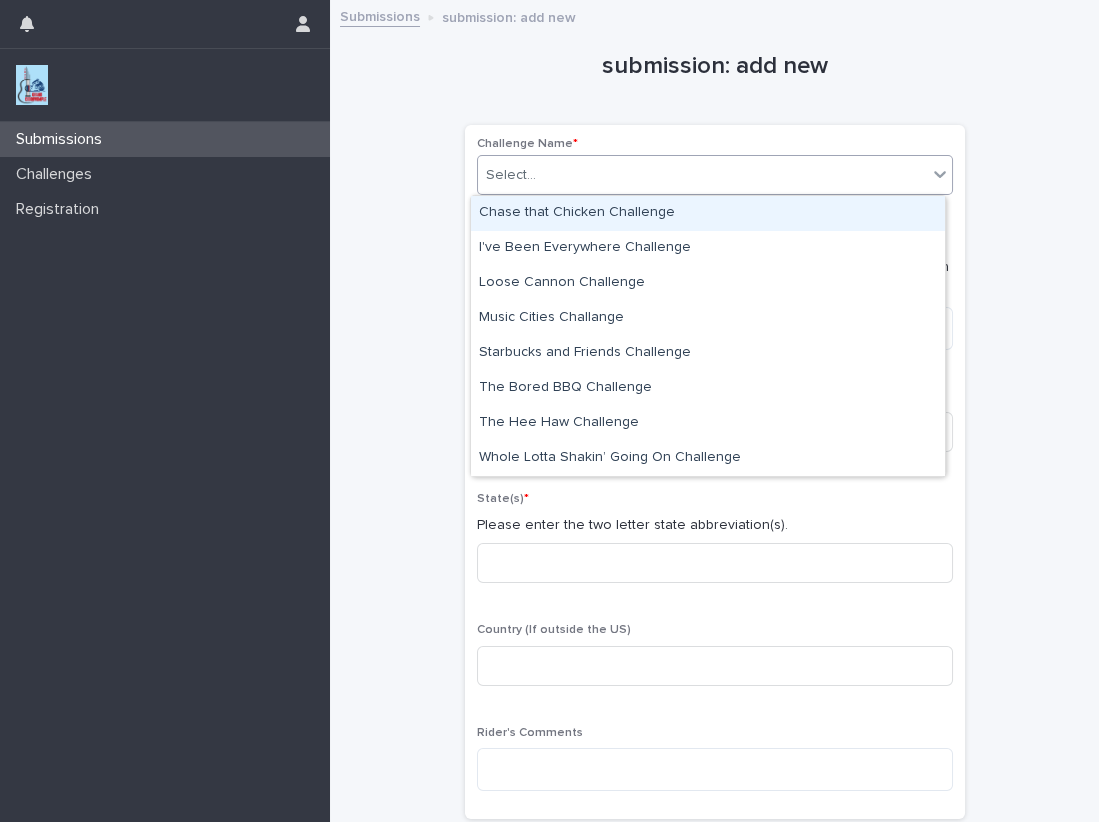 click on "Select..." at bounding box center [511, 175] 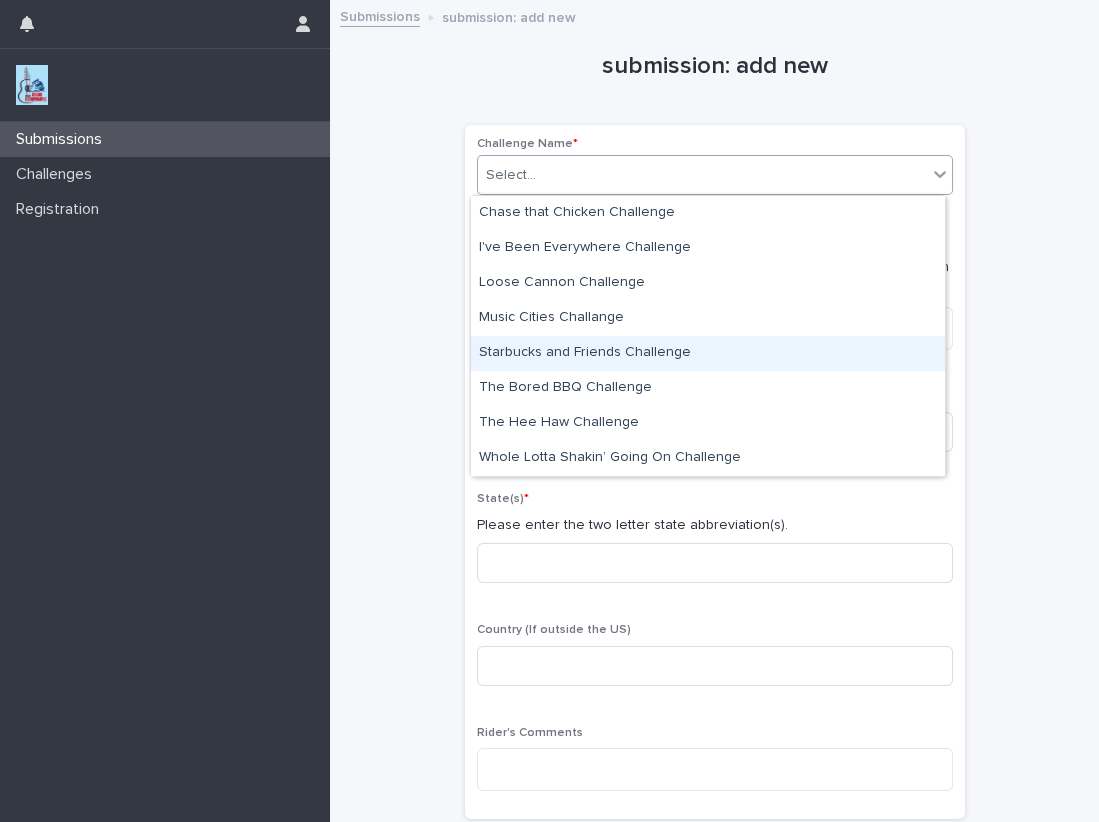click on "Starbucks and Friends Challenge" at bounding box center (708, 353) 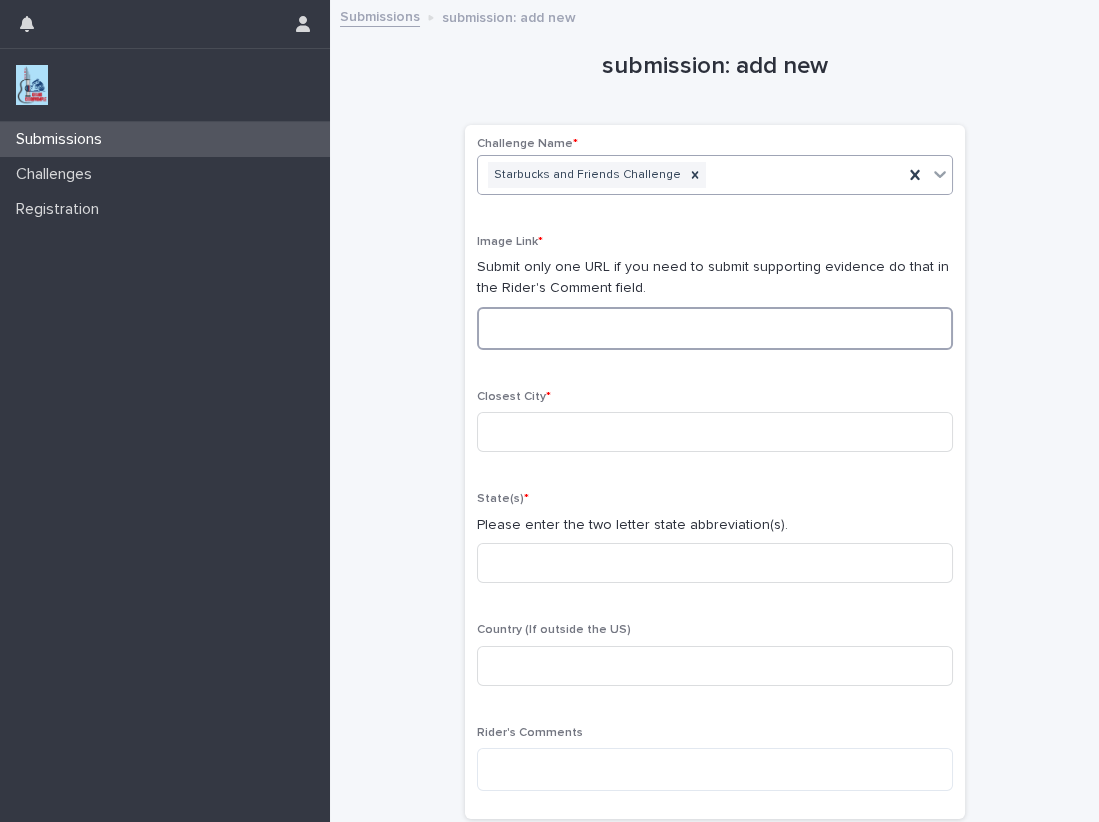click at bounding box center [715, 328] 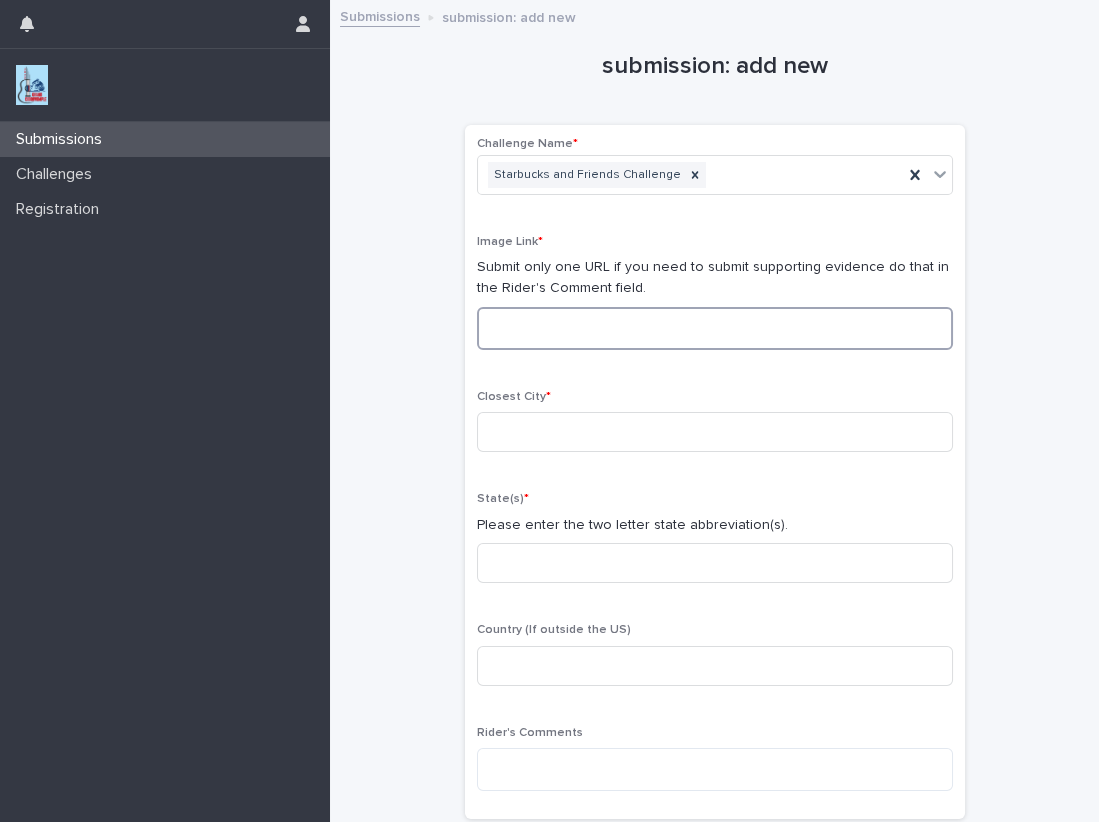 paste on "**********" 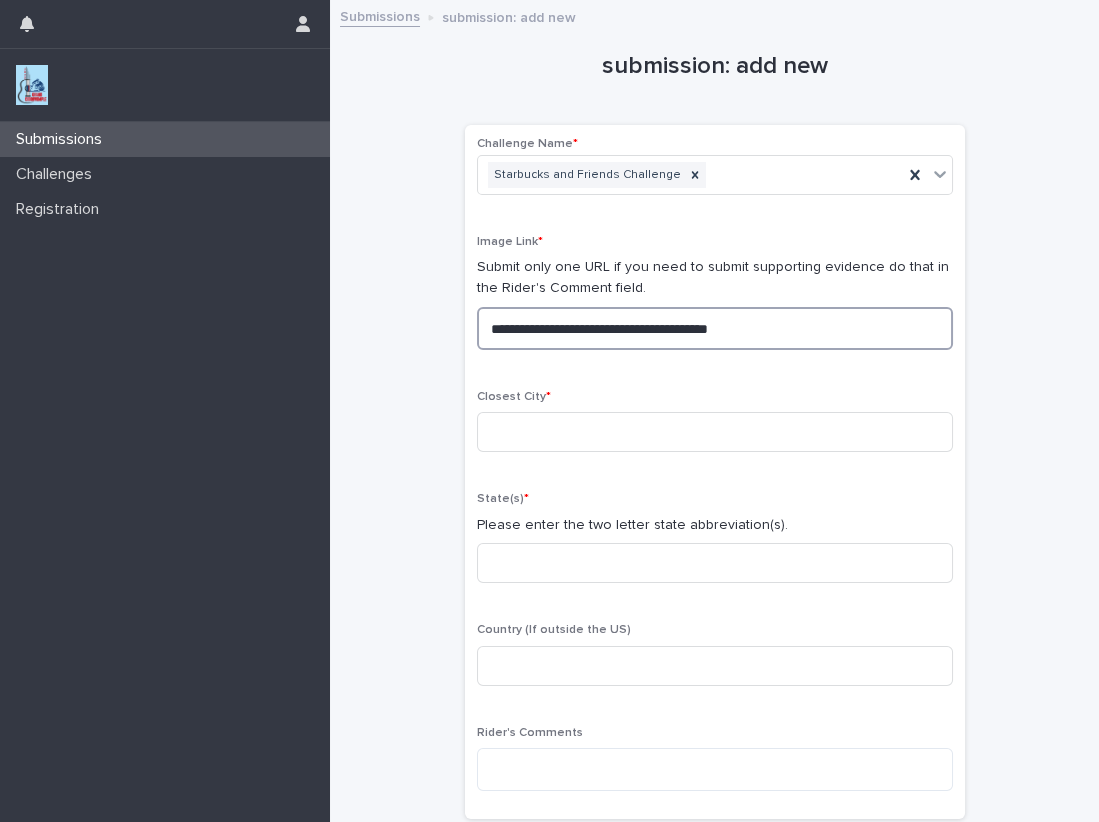 drag, startPoint x: 806, startPoint y: 335, endPoint x: 210, endPoint y: 295, distance: 597.34076 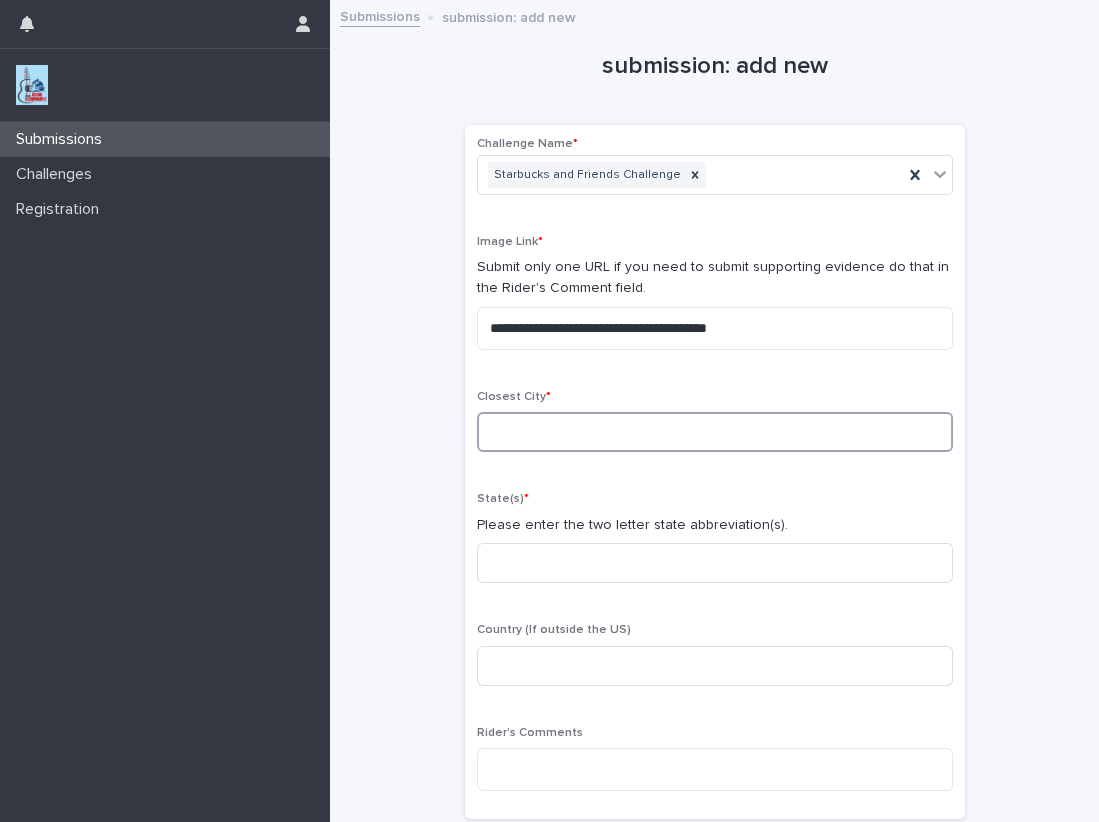 click at bounding box center [715, 432] 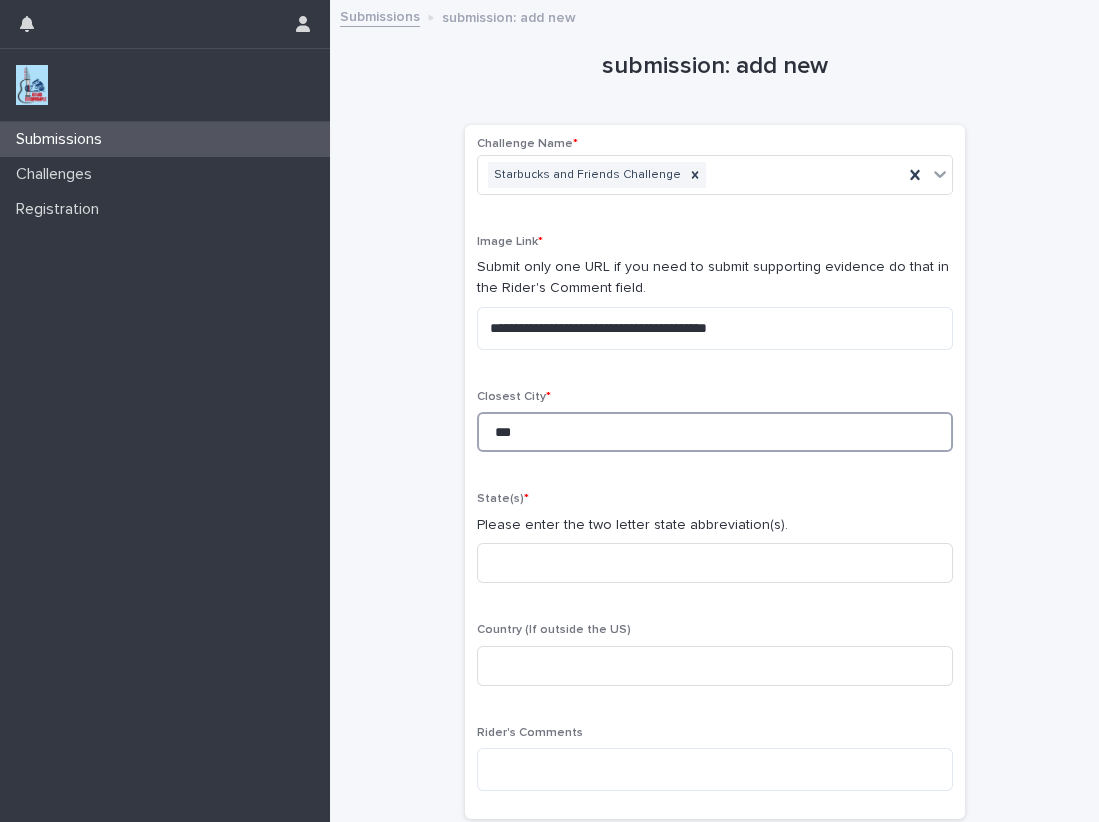 type on "***" 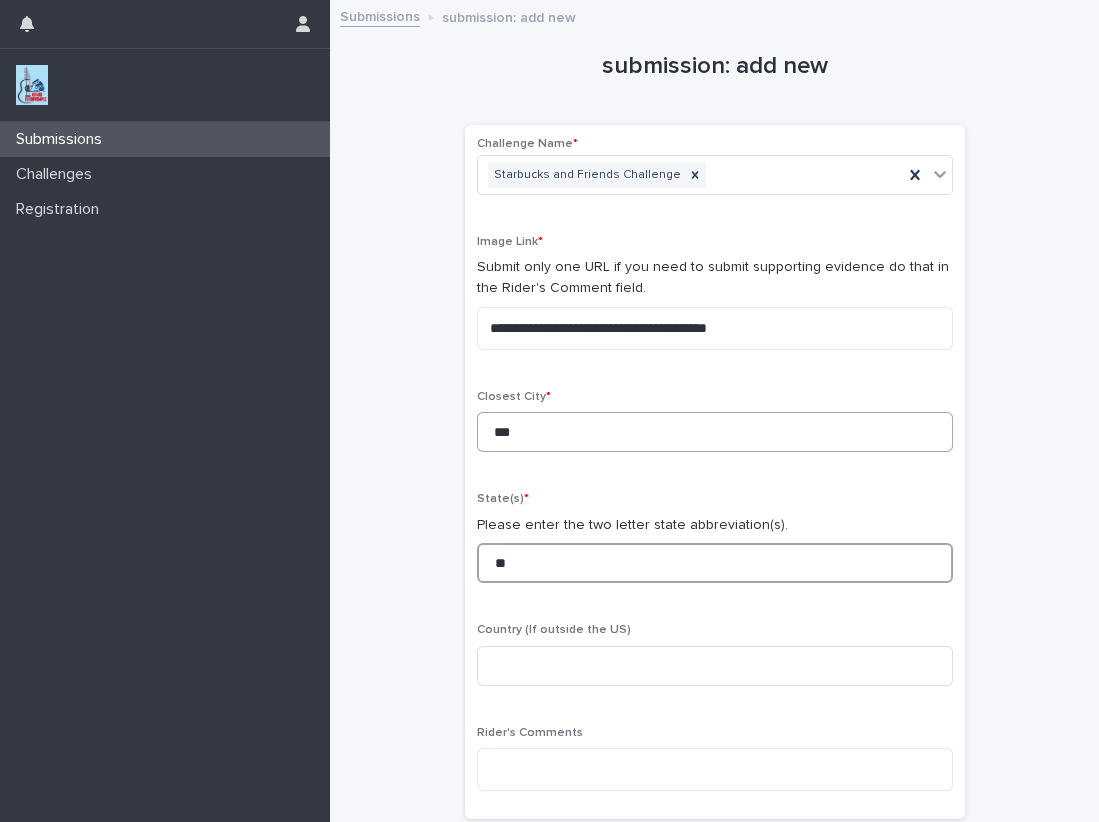 type on "**" 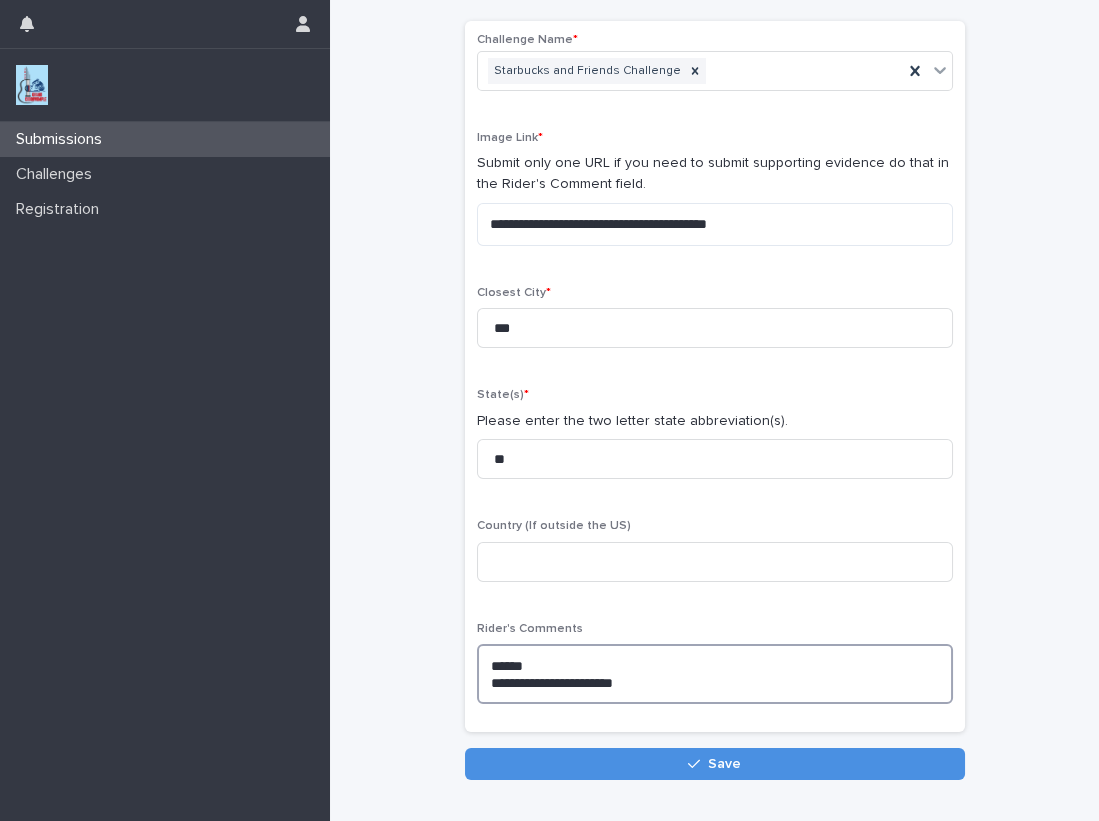 scroll, scrollTop: 151, scrollLeft: 0, axis: vertical 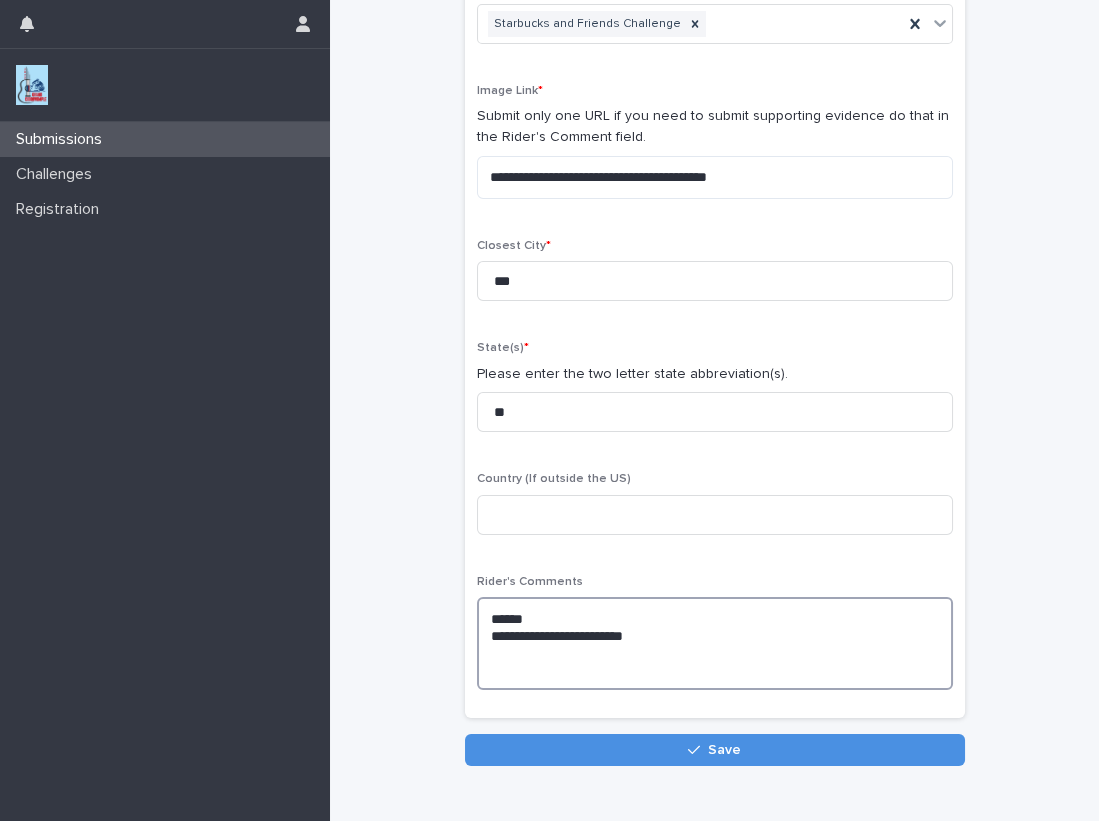 click on "[FIRST]
[LAST]" at bounding box center (715, 643) 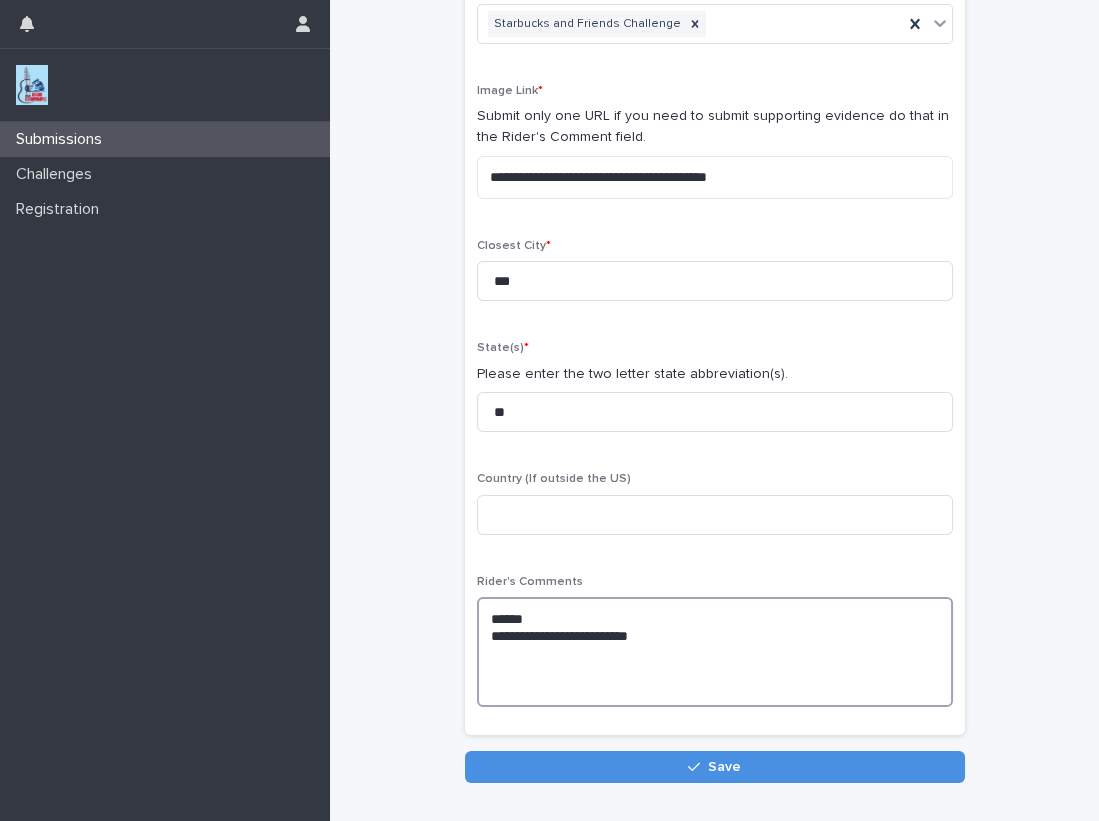 paste on "**********" 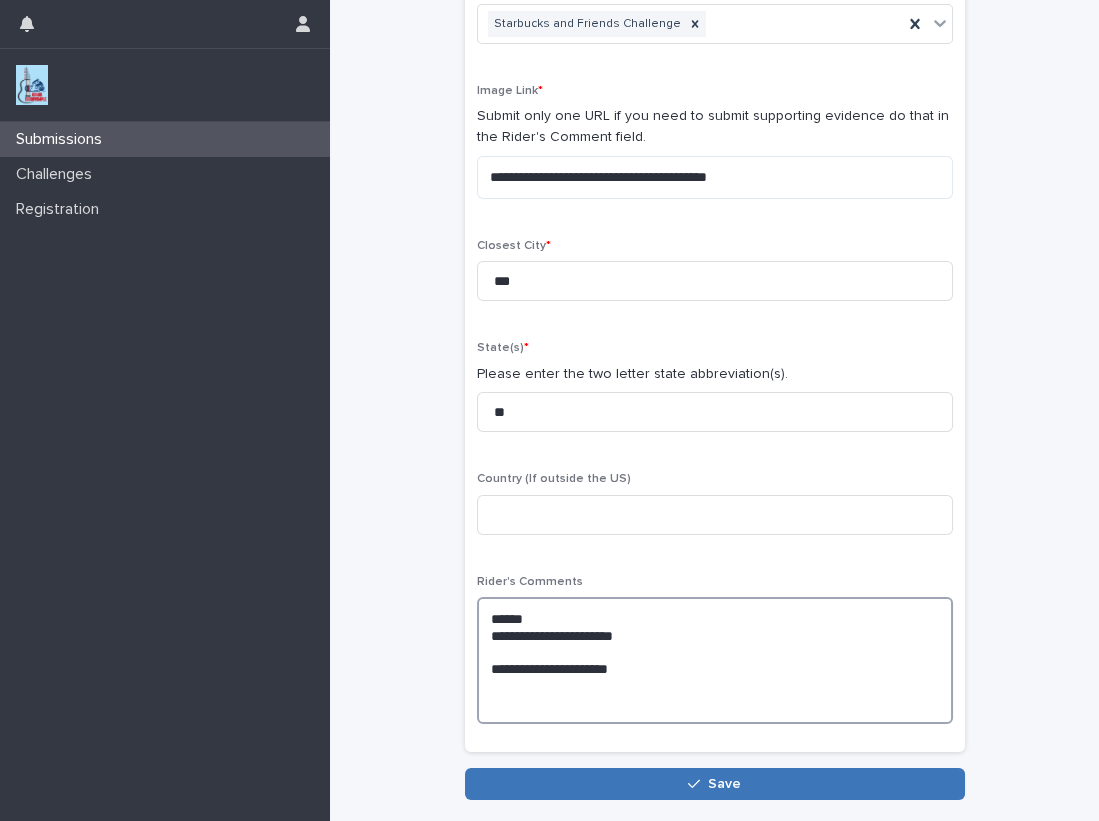 type on "[FIRST]
[LAST]
[EMAIL]" 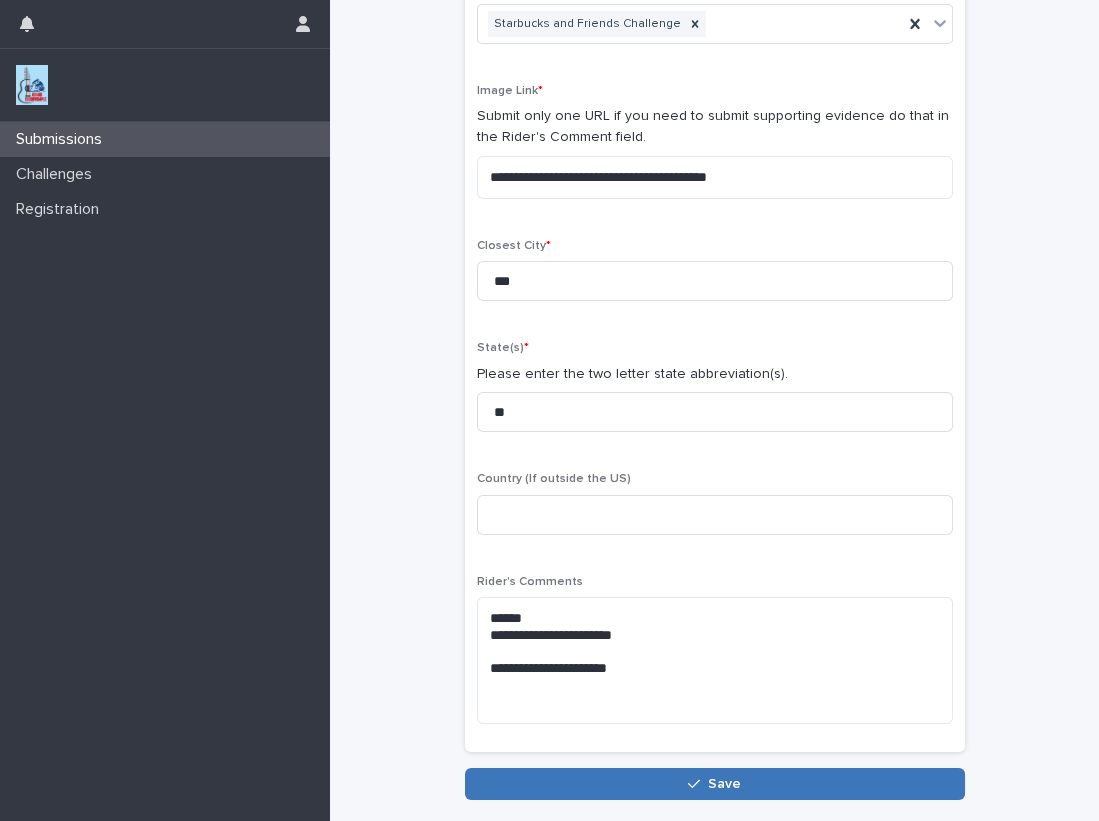 click on "Save" at bounding box center [724, 784] 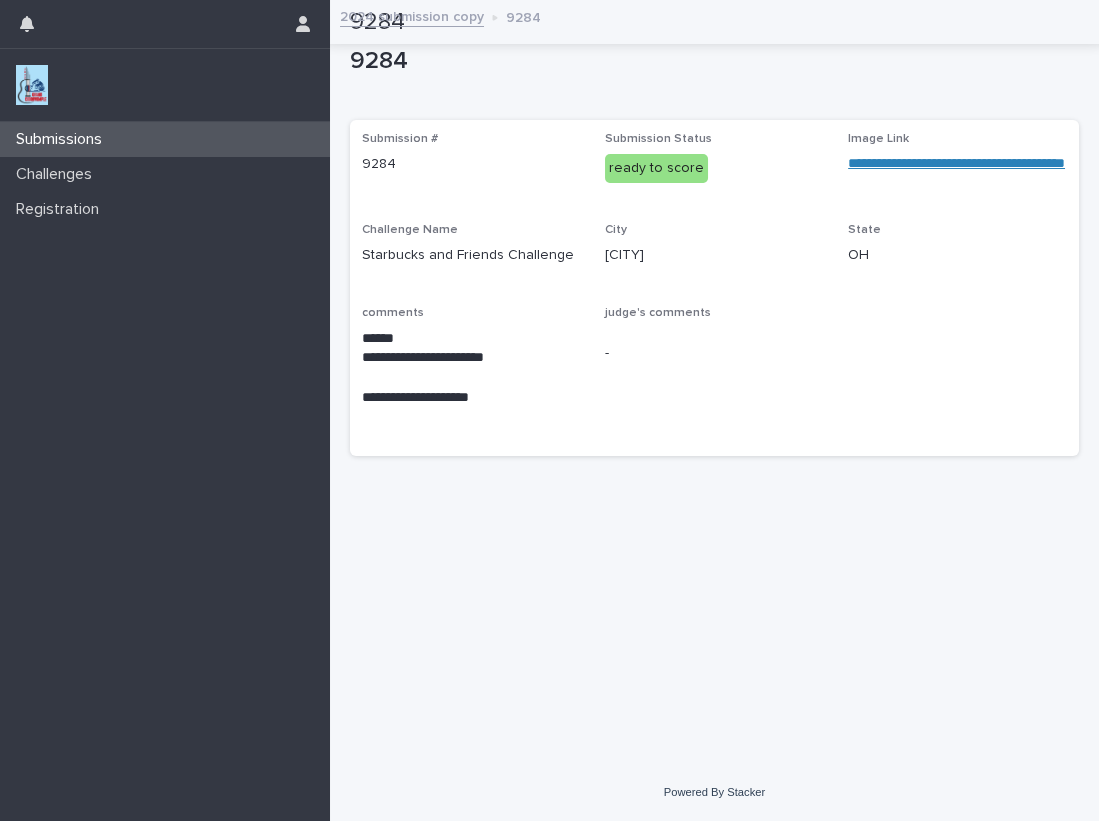 scroll, scrollTop: 0, scrollLeft: 0, axis: both 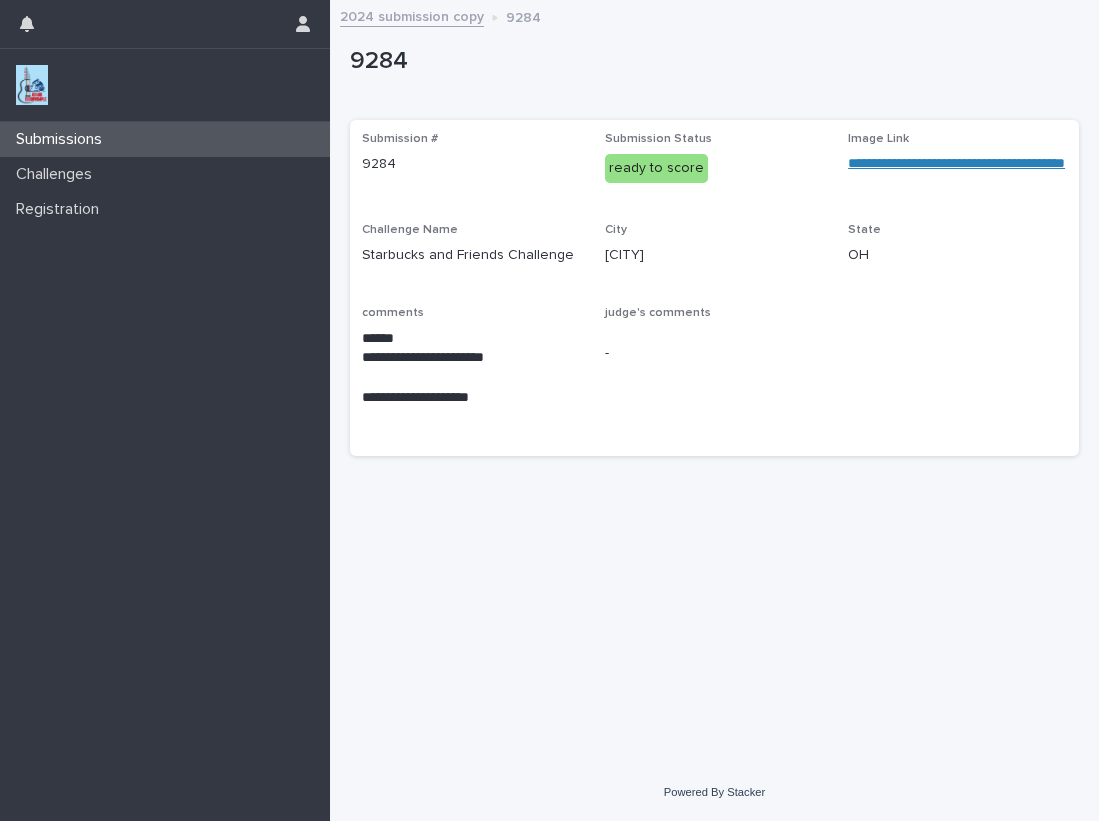 click at bounding box center [32, 85] 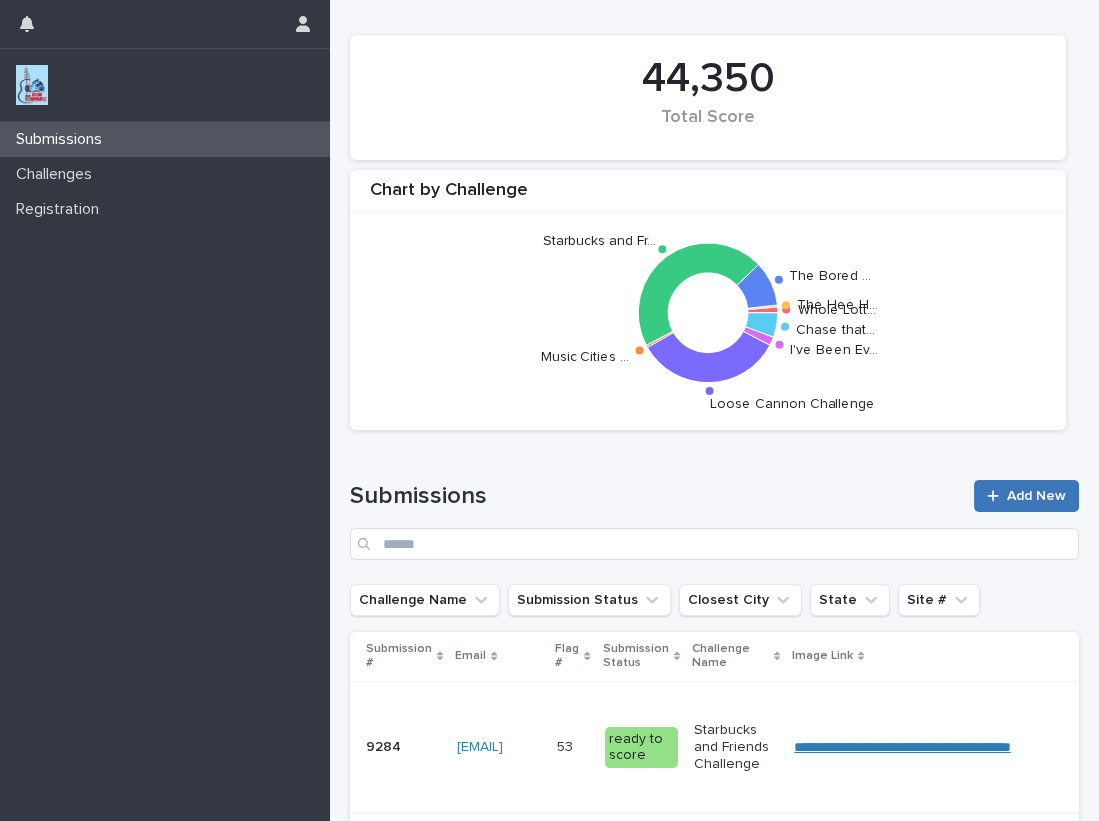 click on "Add New" at bounding box center (1036, 496) 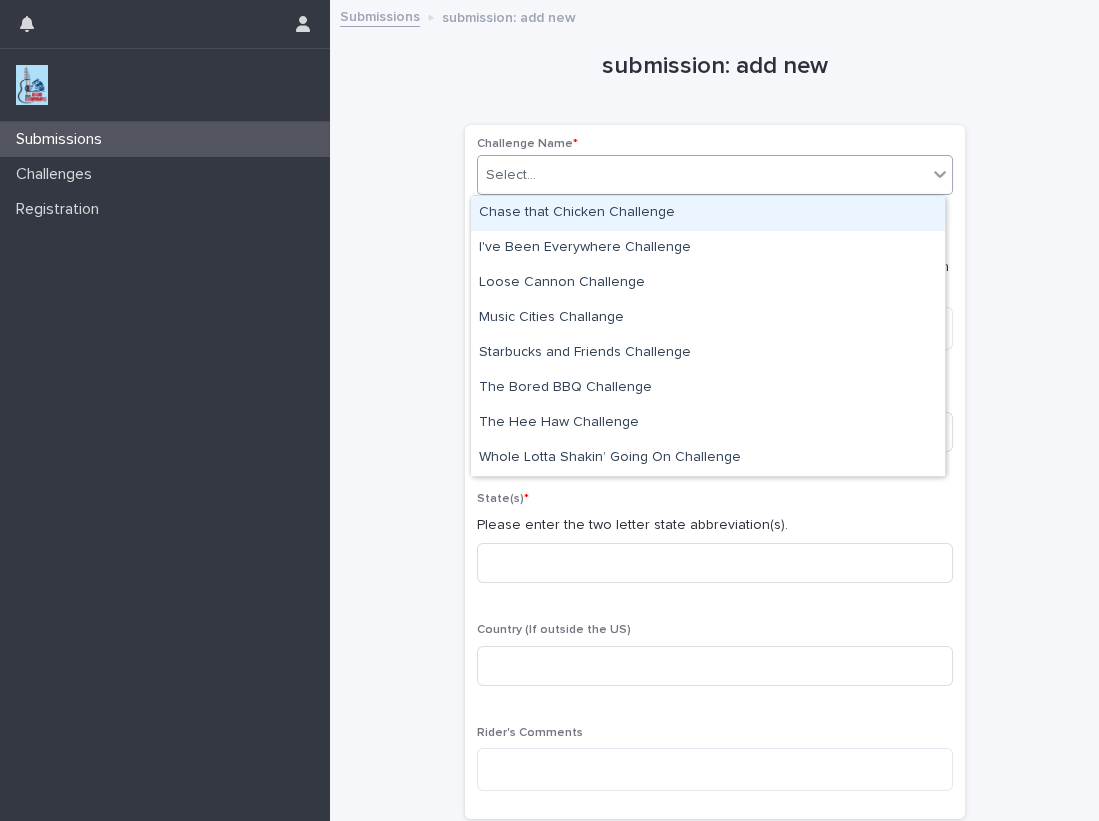 click on "Select..." at bounding box center [702, 175] 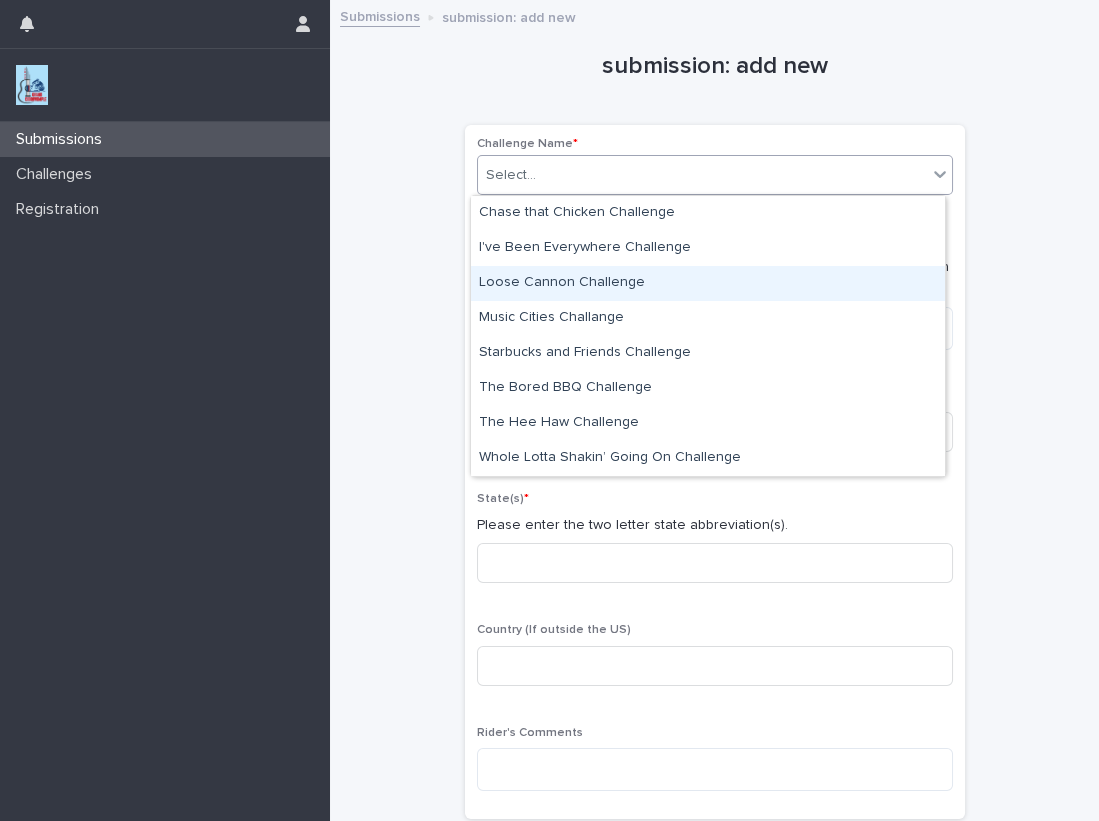 click on "Loose Cannon Challenge" at bounding box center (708, 283) 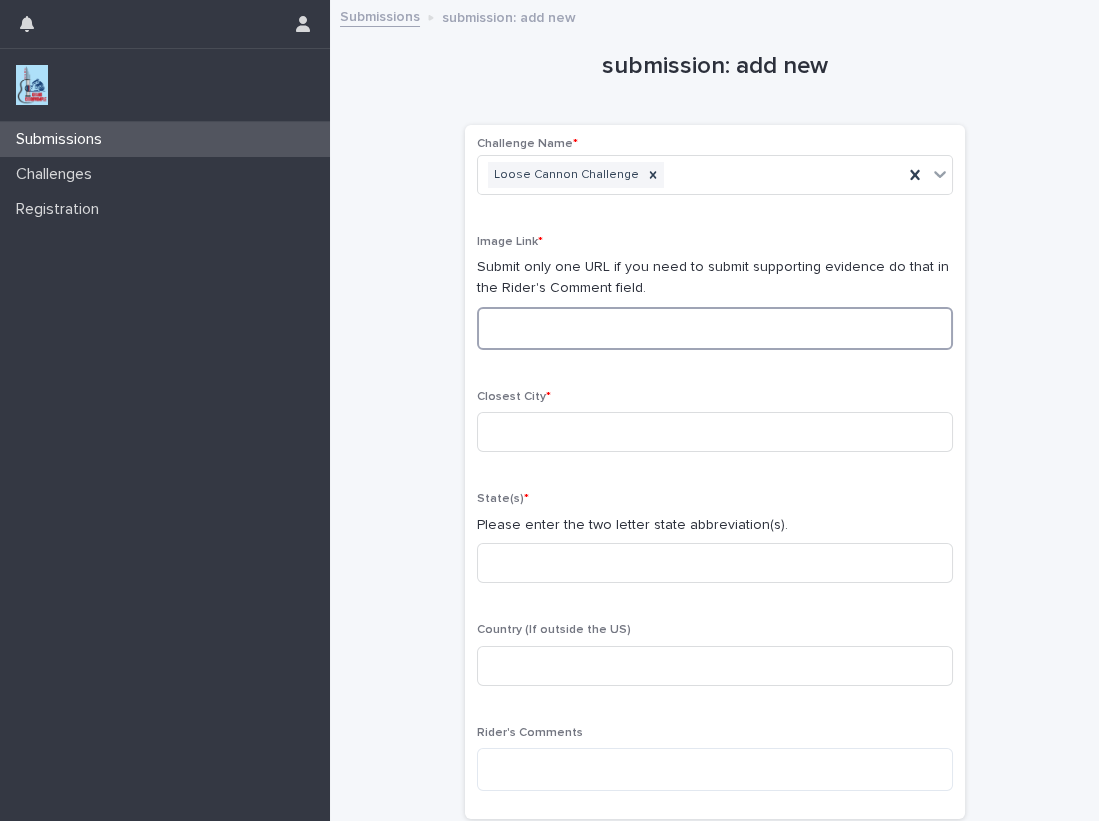 click at bounding box center [715, 328] 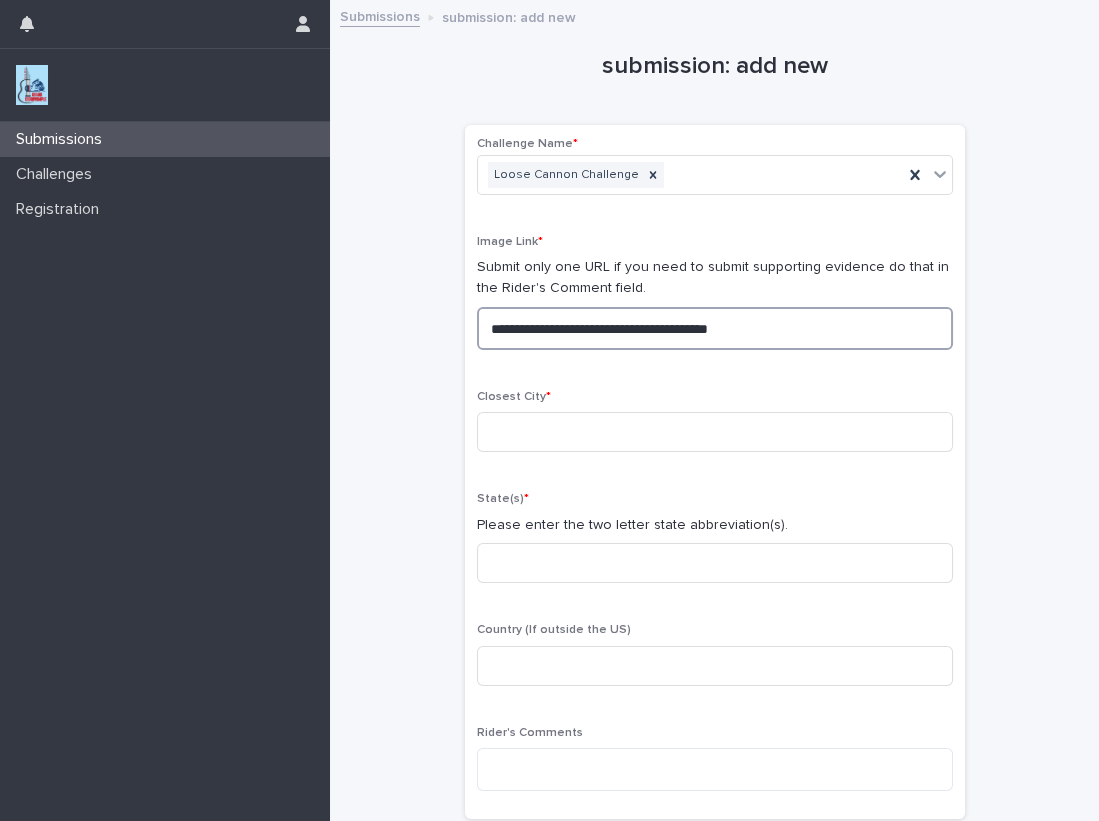 drag, startPoint x: 821, startPoint y: 333, endPoint x: 188, endPoint y: 323, distance: 633.079 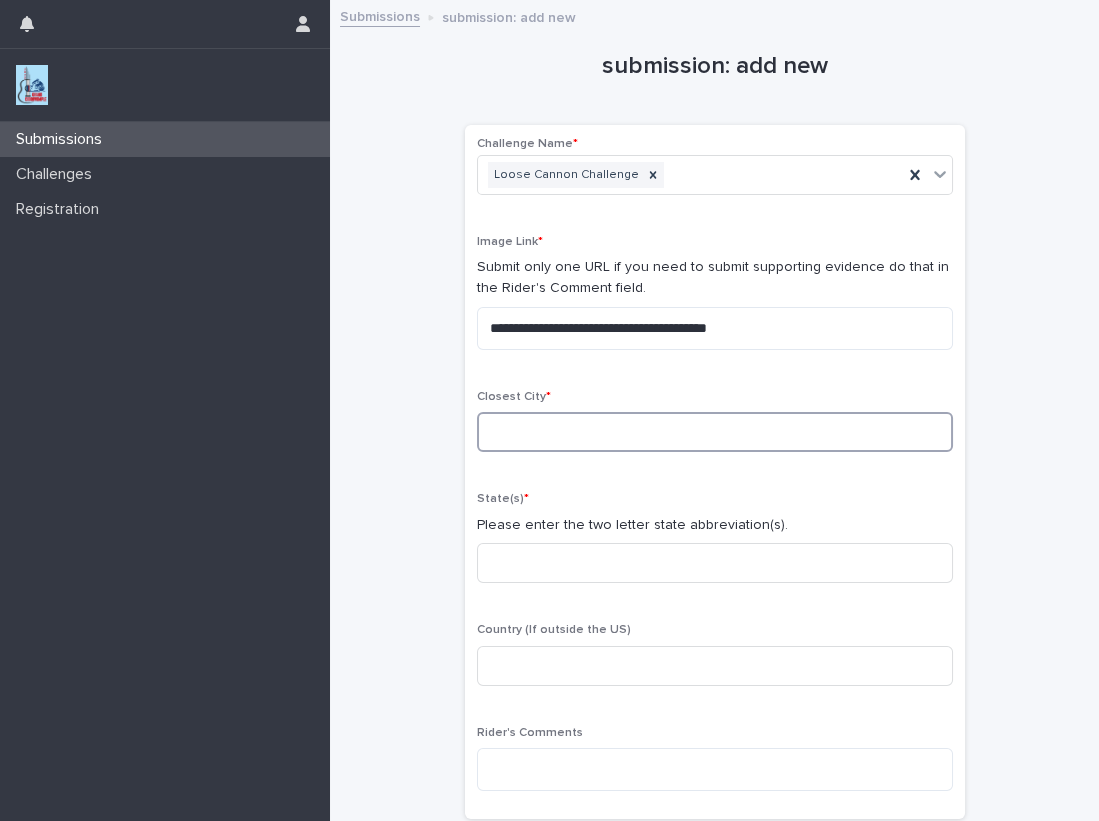 click at bounding box center [715, 432] 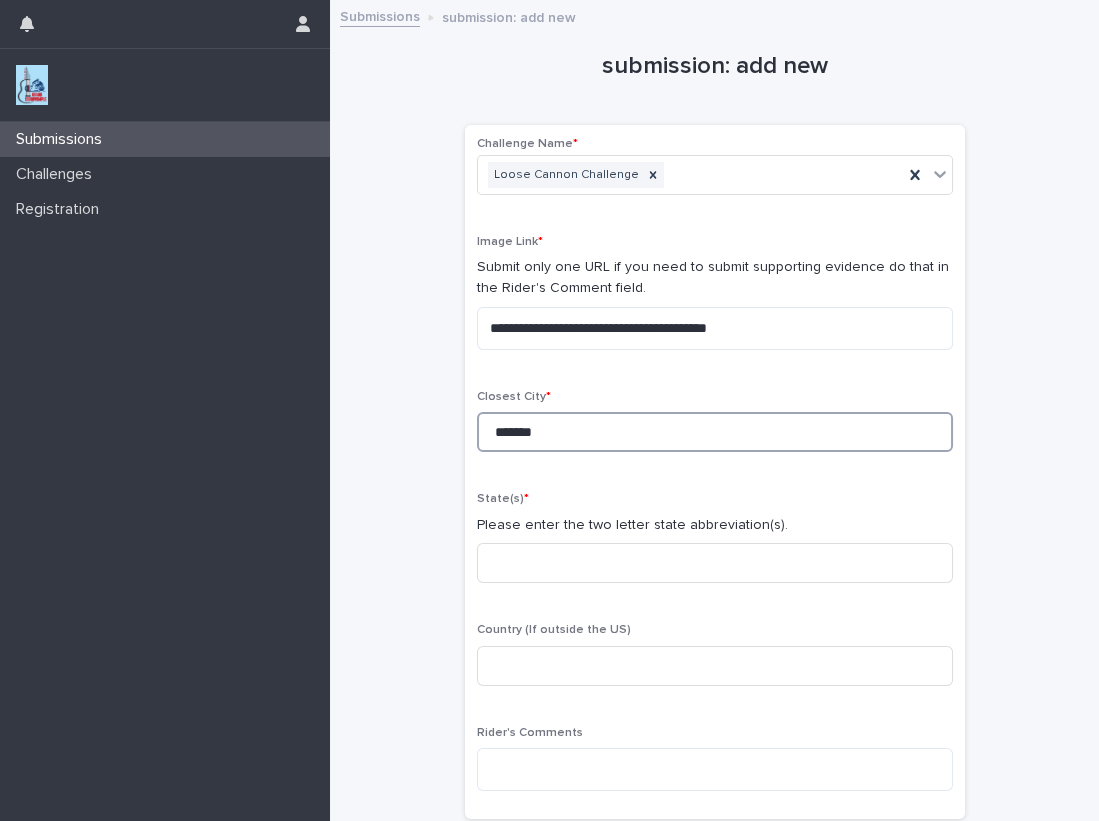 type on "*******" 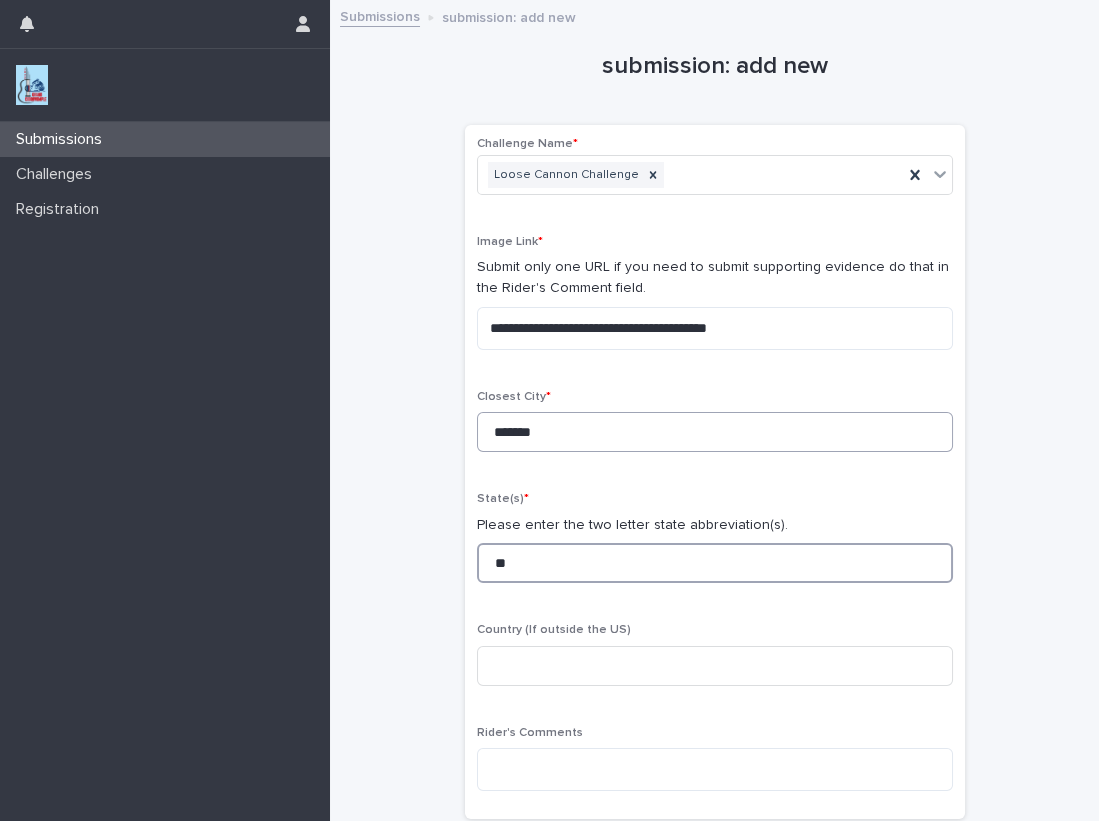 type on "**" 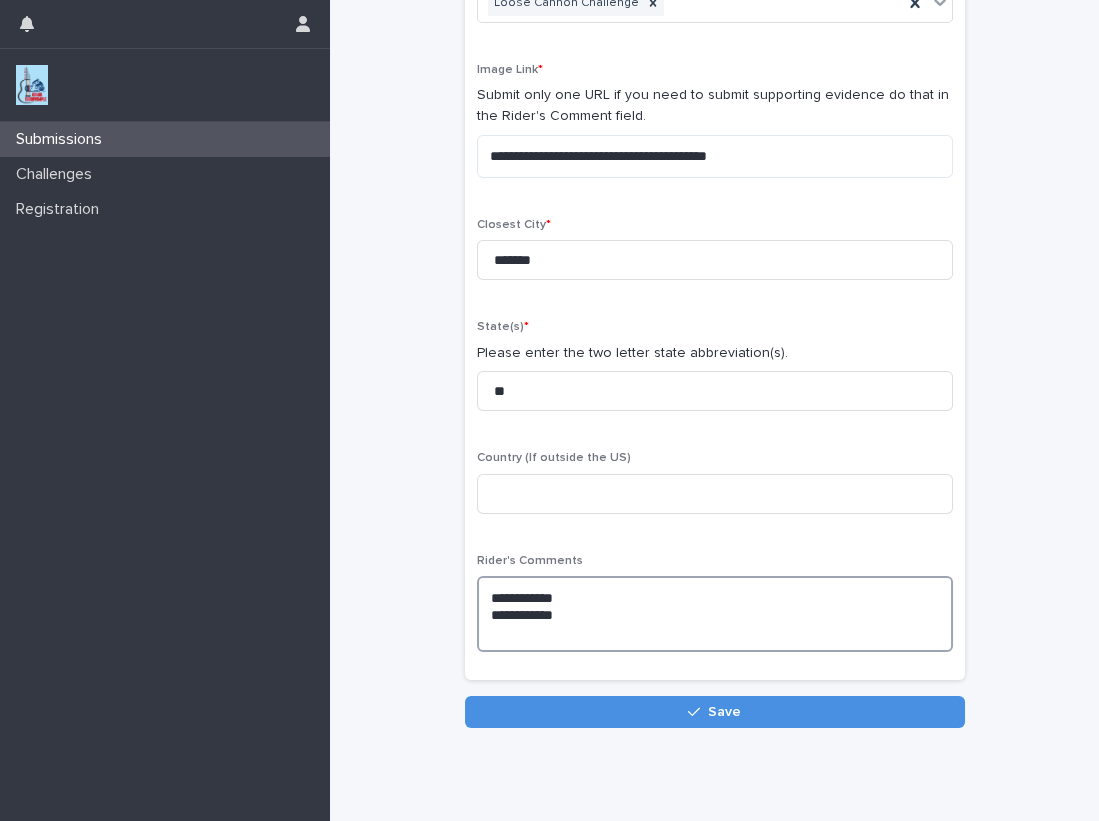 scroll, scrollTop: 181, scrollLeft: 0, axis: vertical 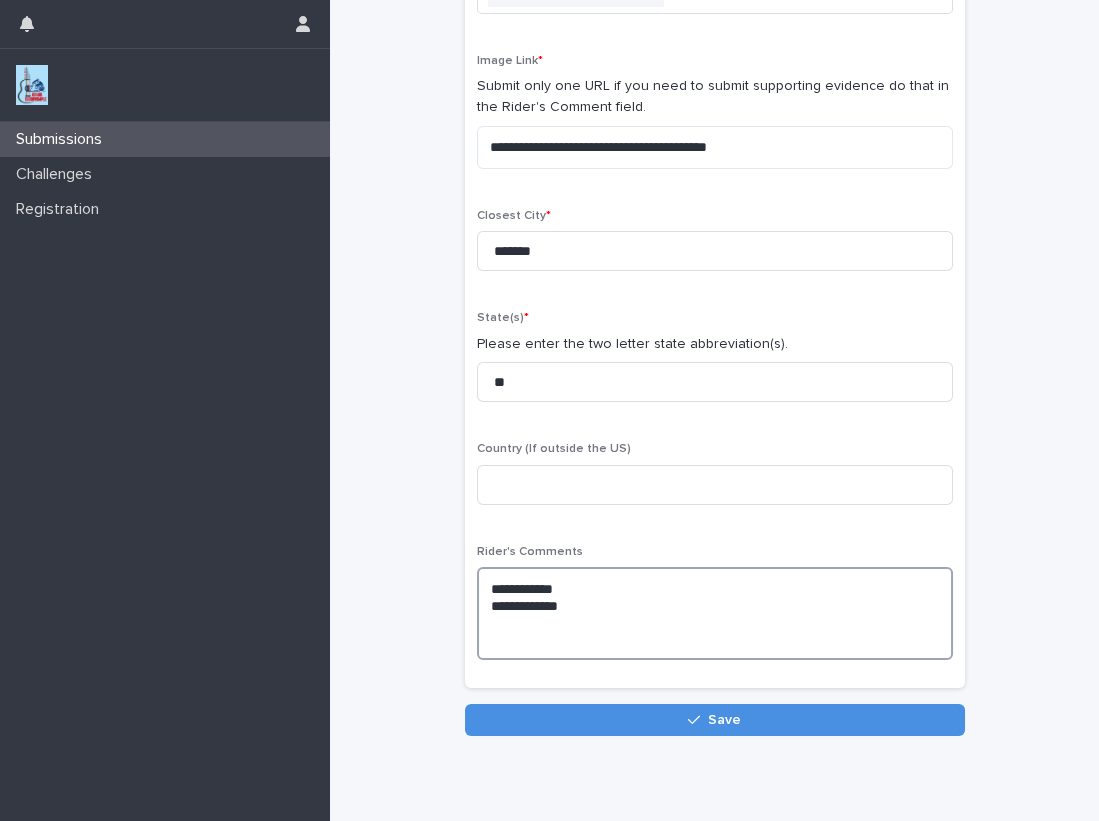 click on "**********" at bounding box center (715, 613) 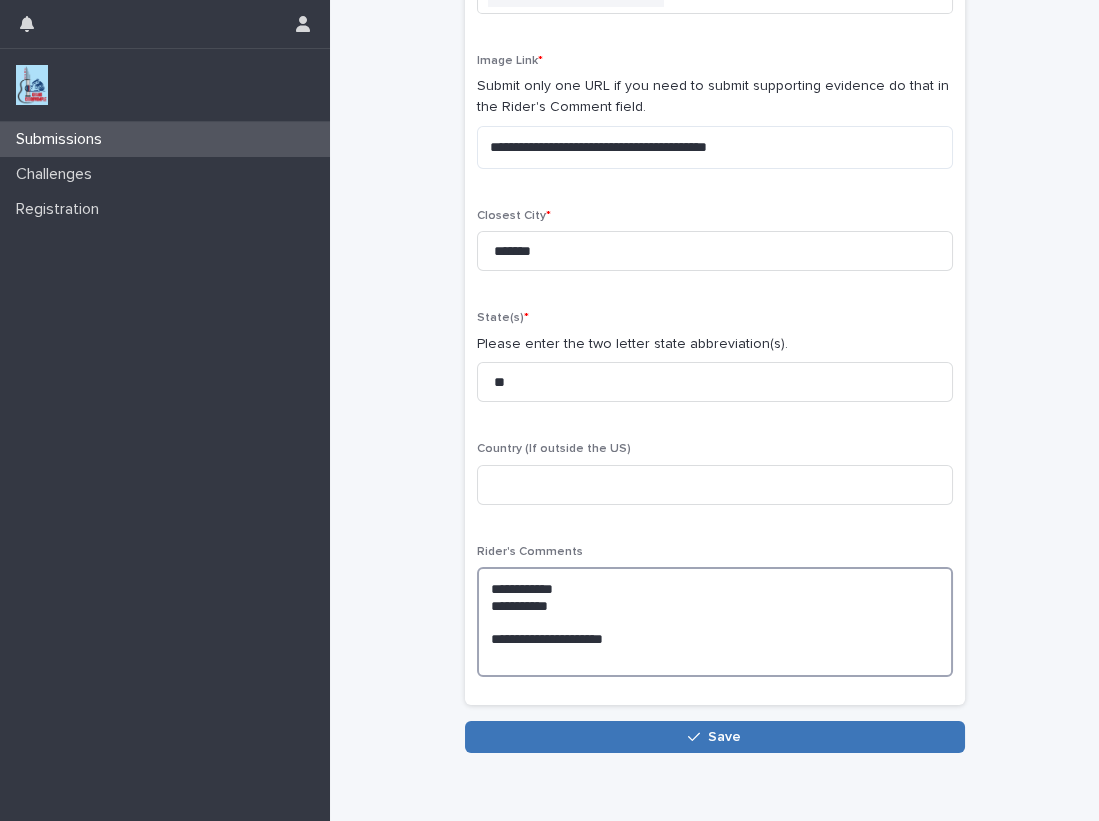 type on "**********" 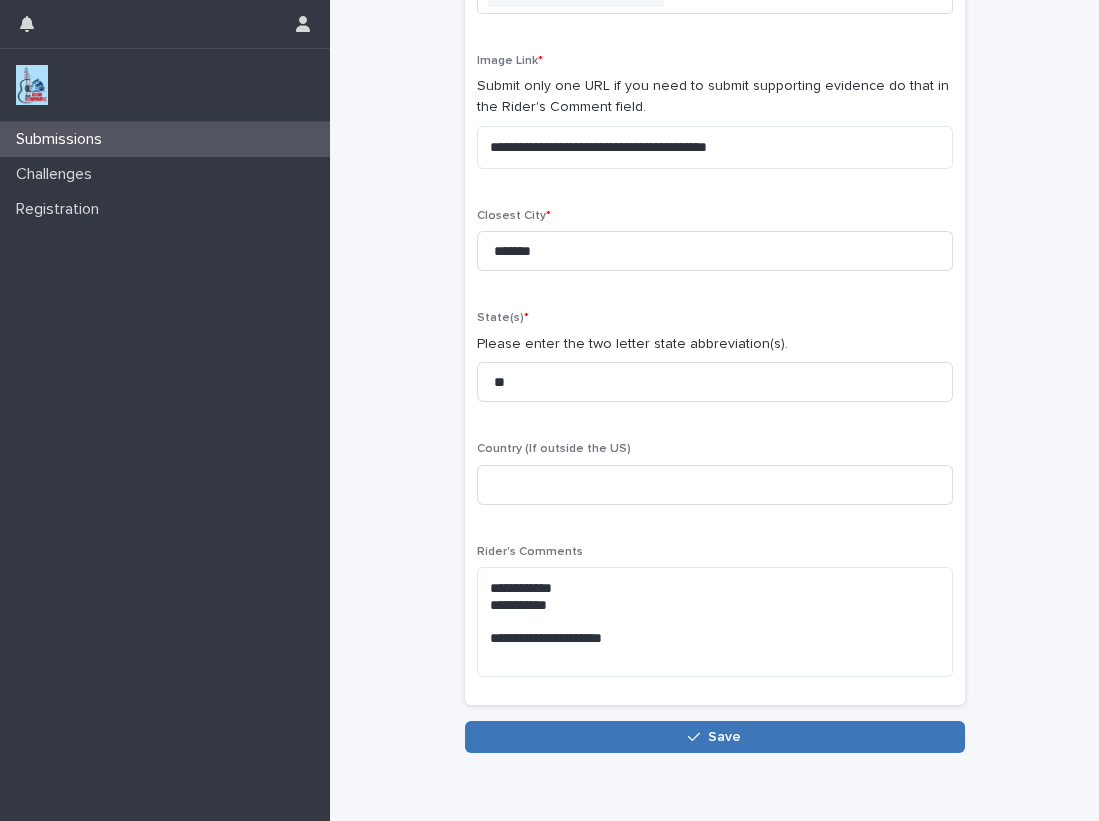 click on "Save" at bounding box center [715, 737] 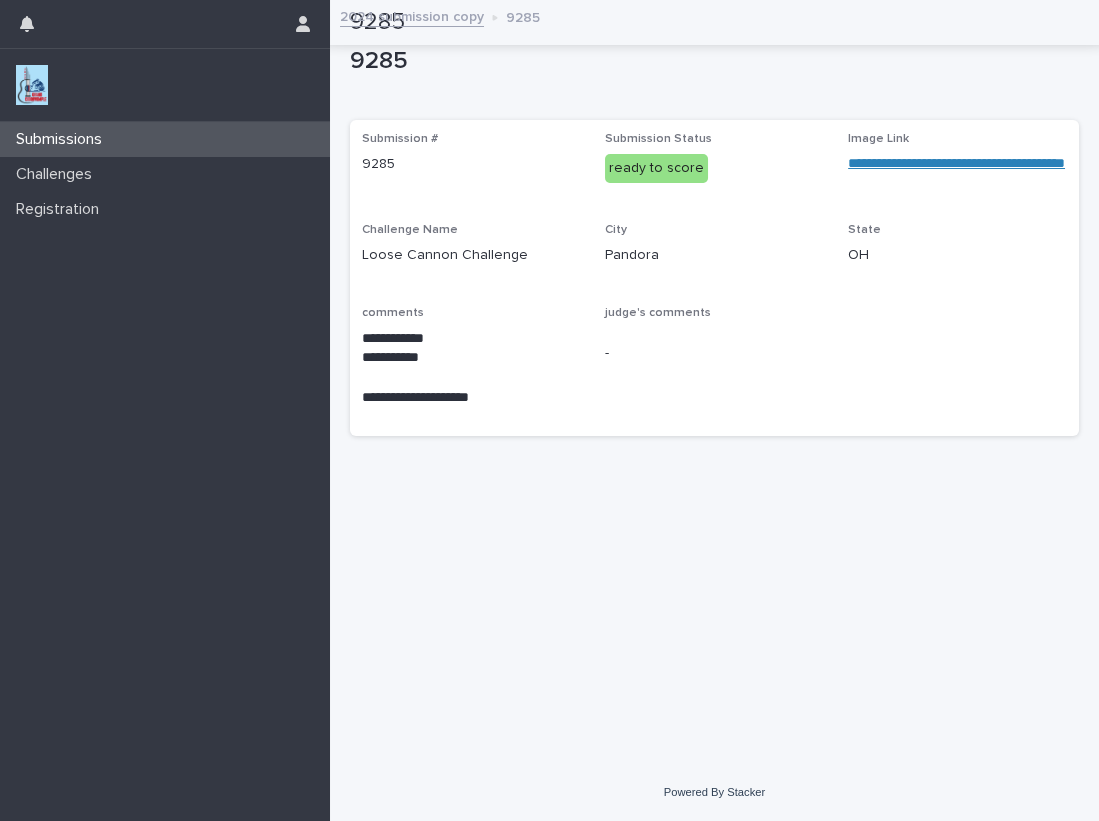 scroll, scrollTop: 0, scrollLeft: 0, axis: both 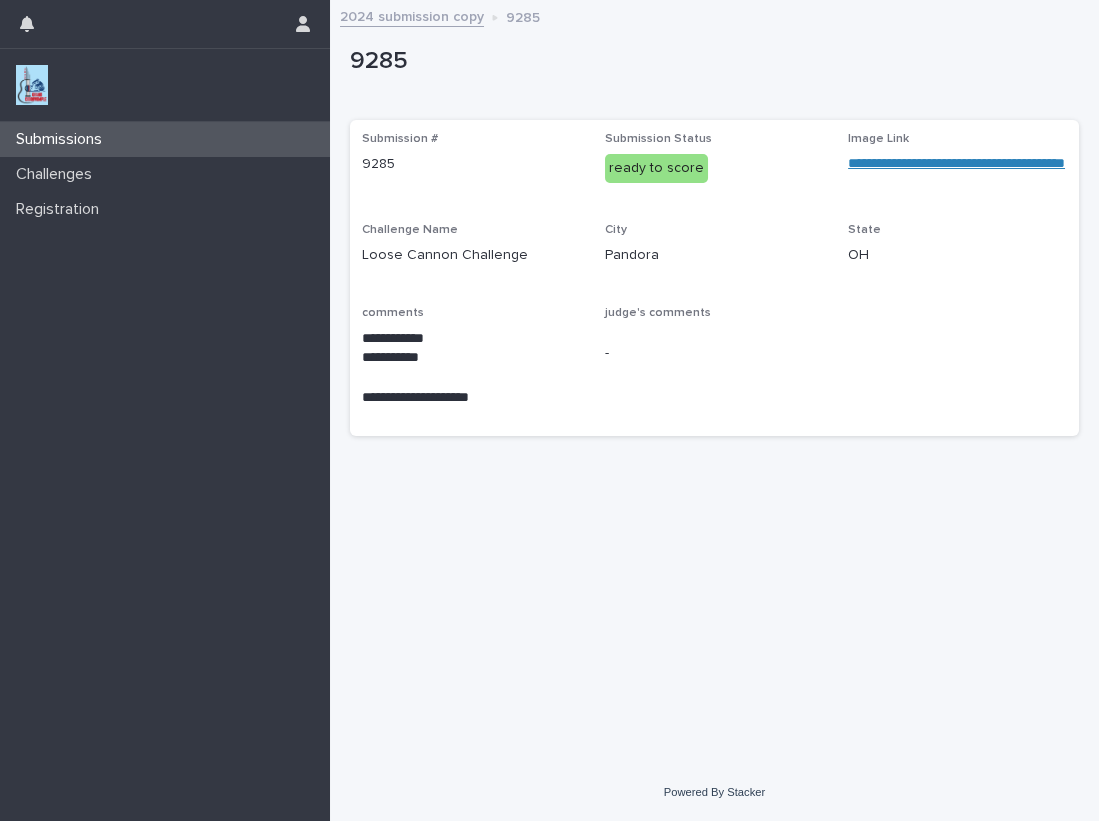click at bounding box center [32, 85] 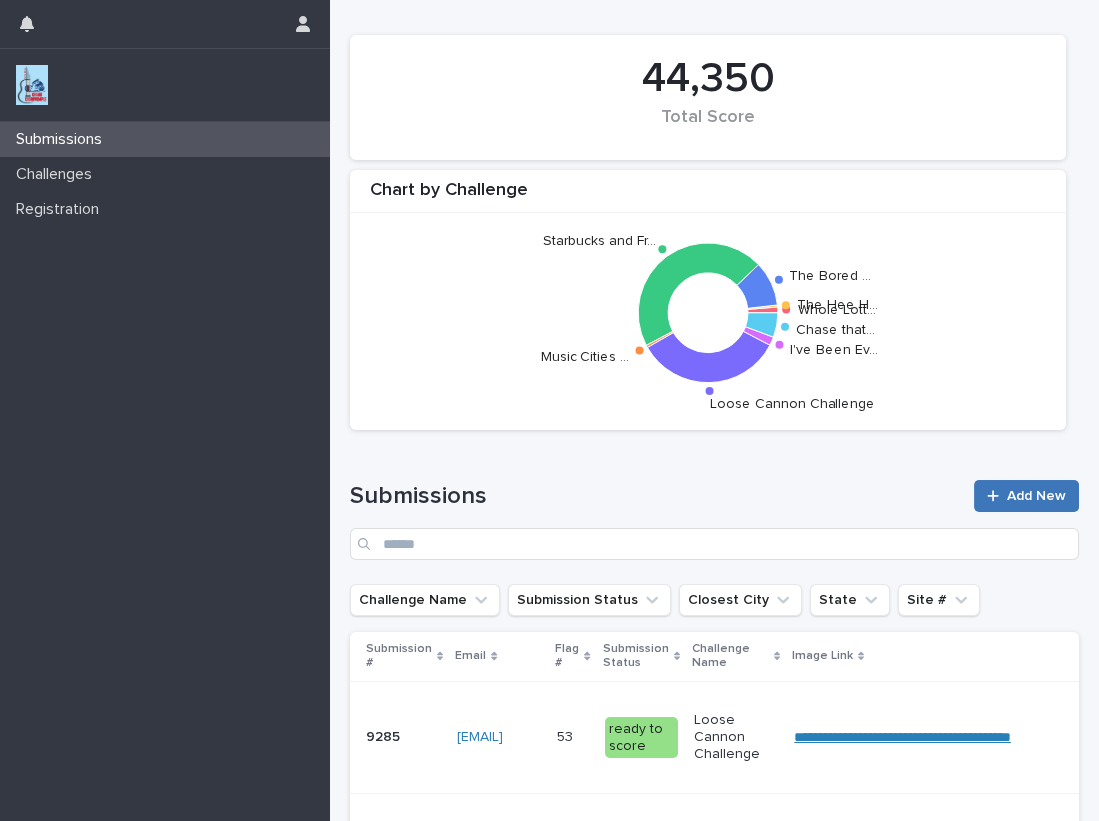 click on "Add New" at bounding box center [1036, 496] 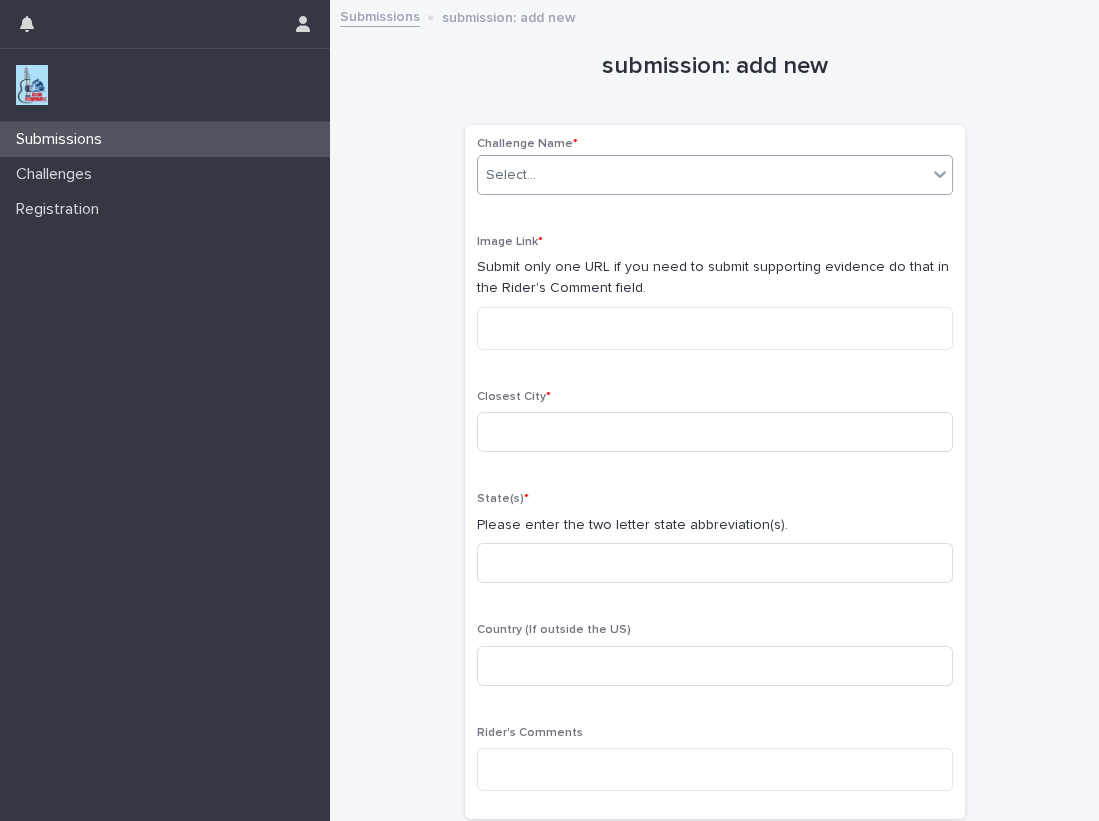 click on "Select..." at bounding box center (702, 175) 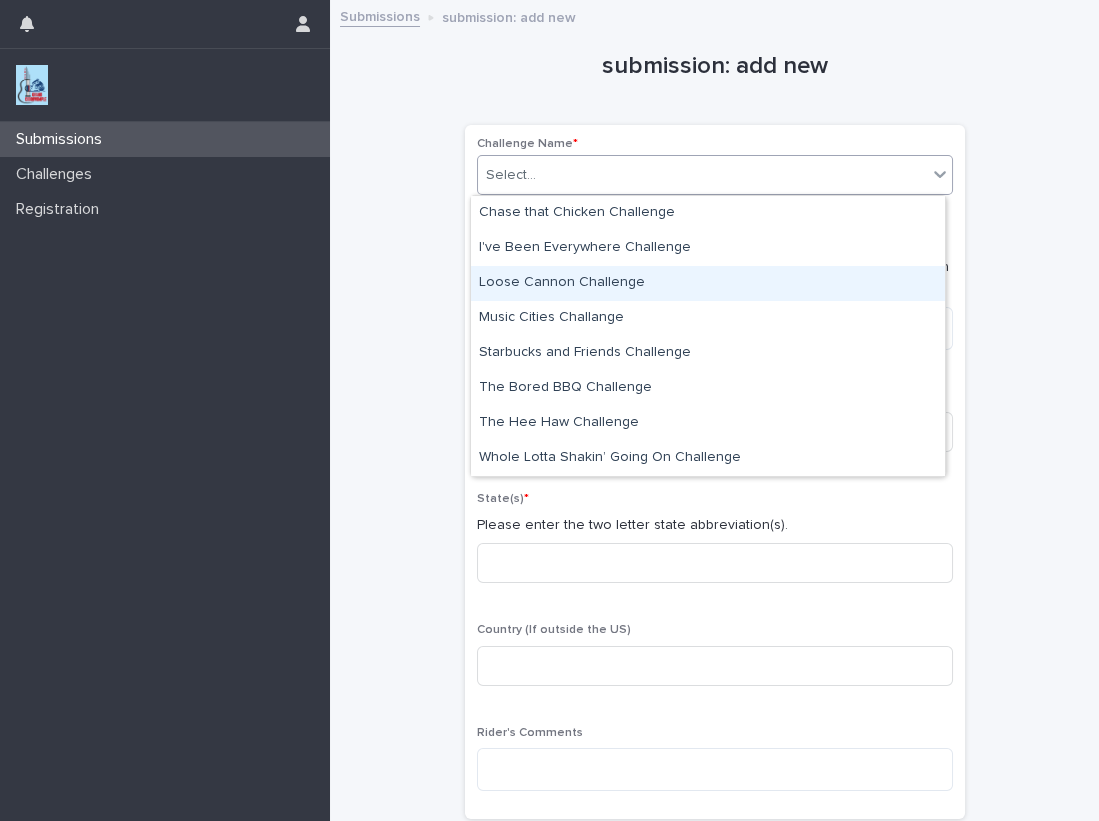 click on "Loose Cannon Challenge" at bounding box center [708, 283] 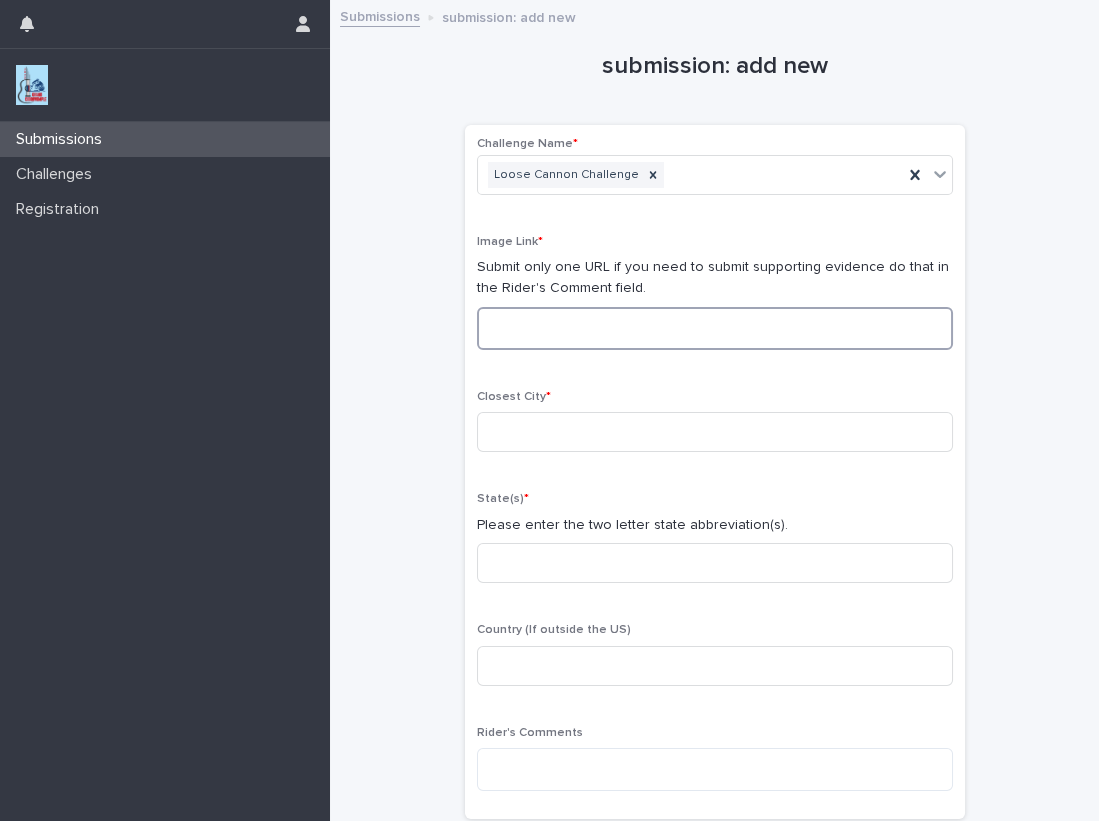 click at bounding box center [715, 328] 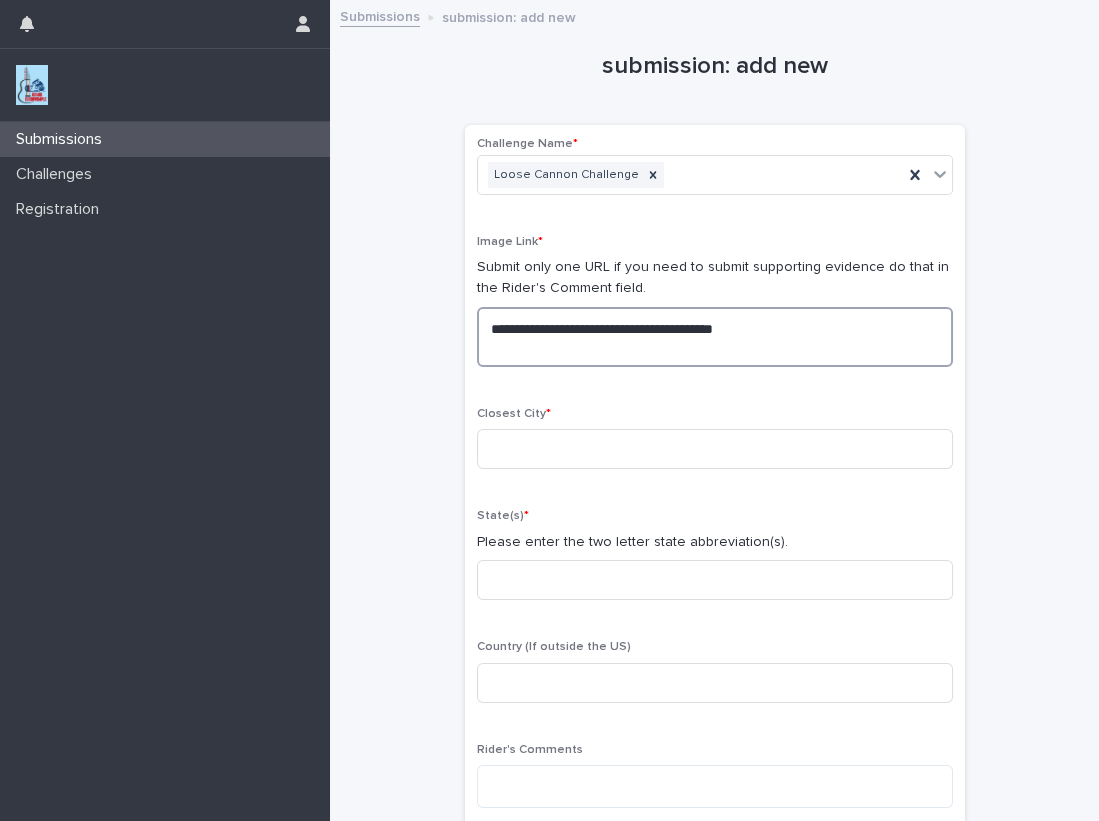 drag, startPoint x: 803, startPoint y: 324, endPoint x: 231, endPoint y: 307, distance: 572.25256 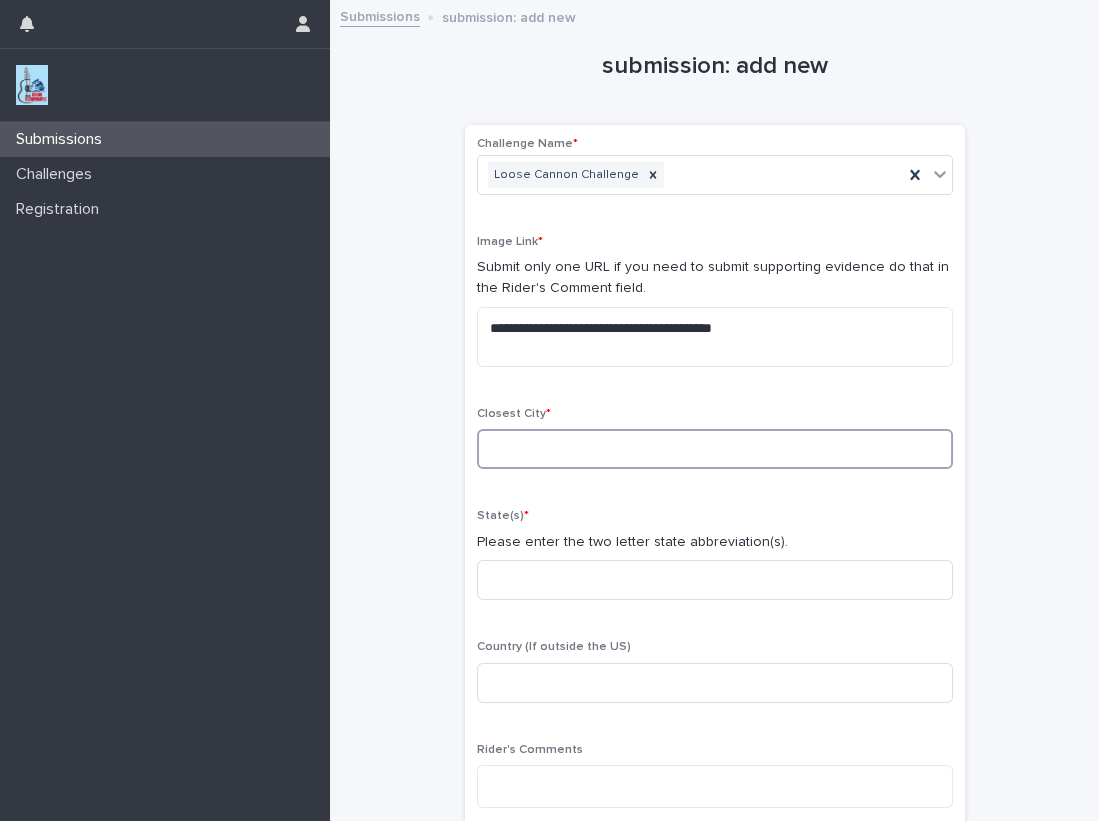 click at bounding box center (715, 449) 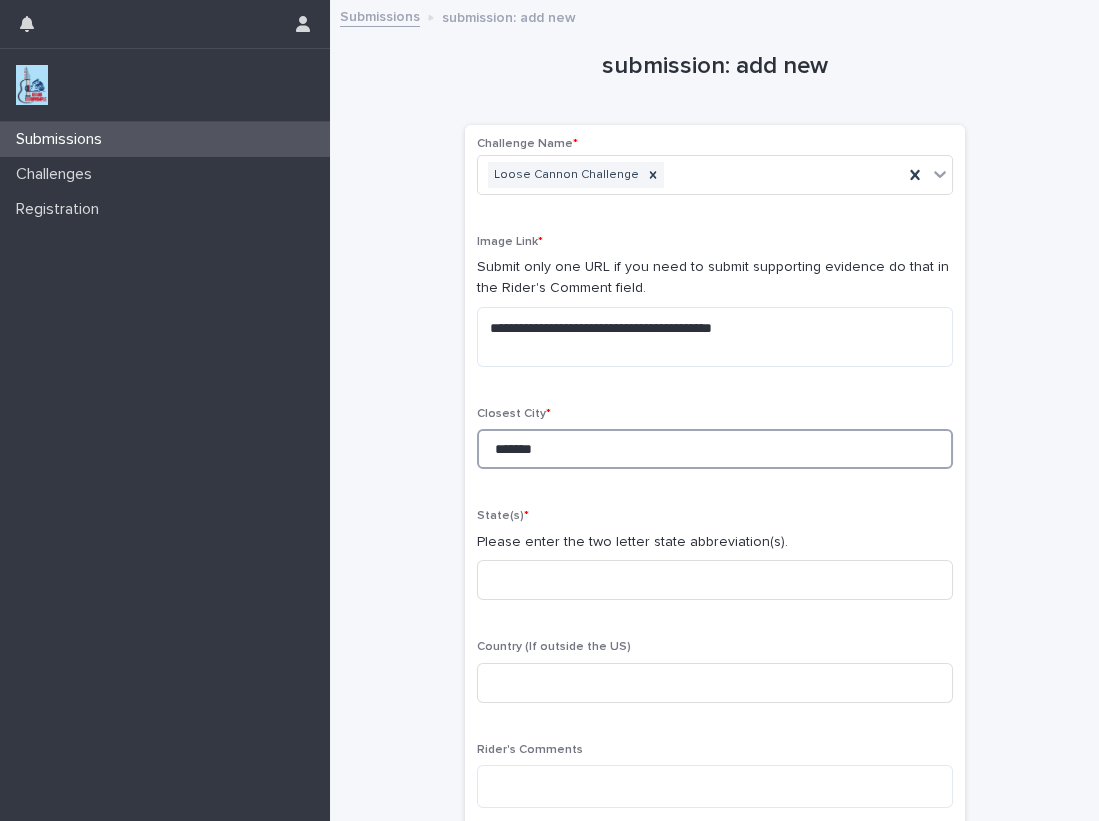type on "*******" 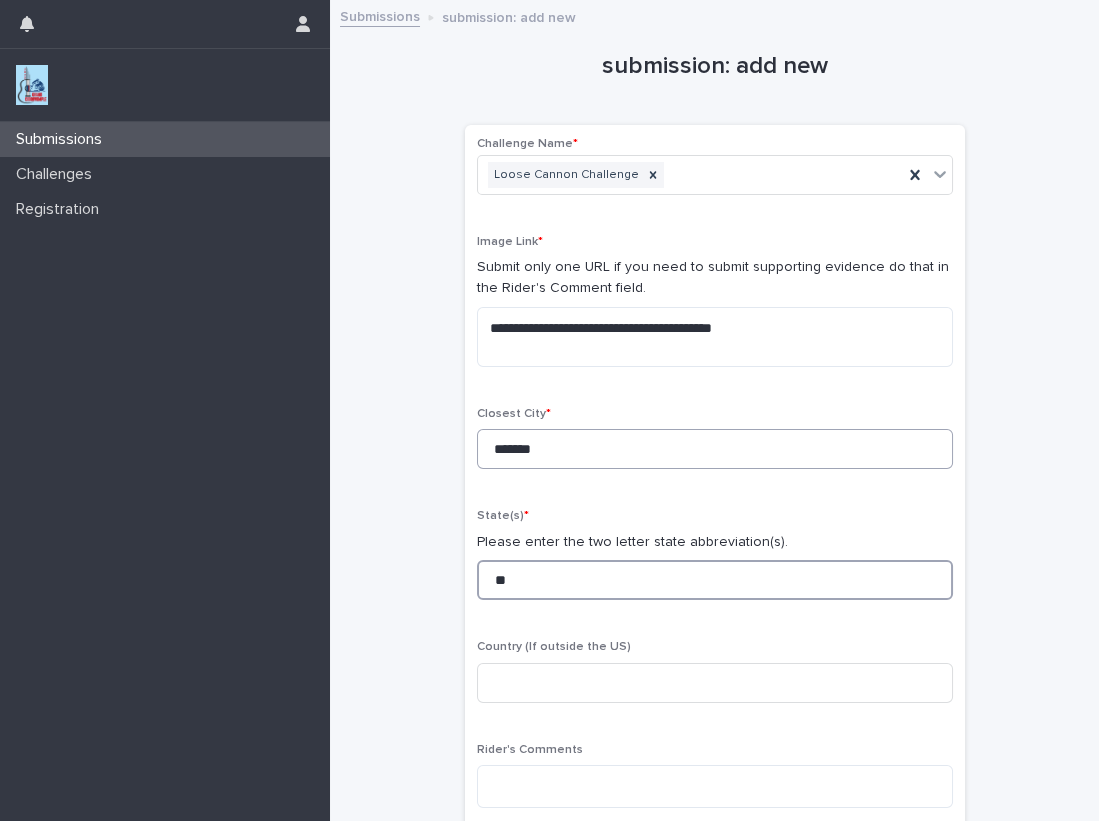 type on "**" 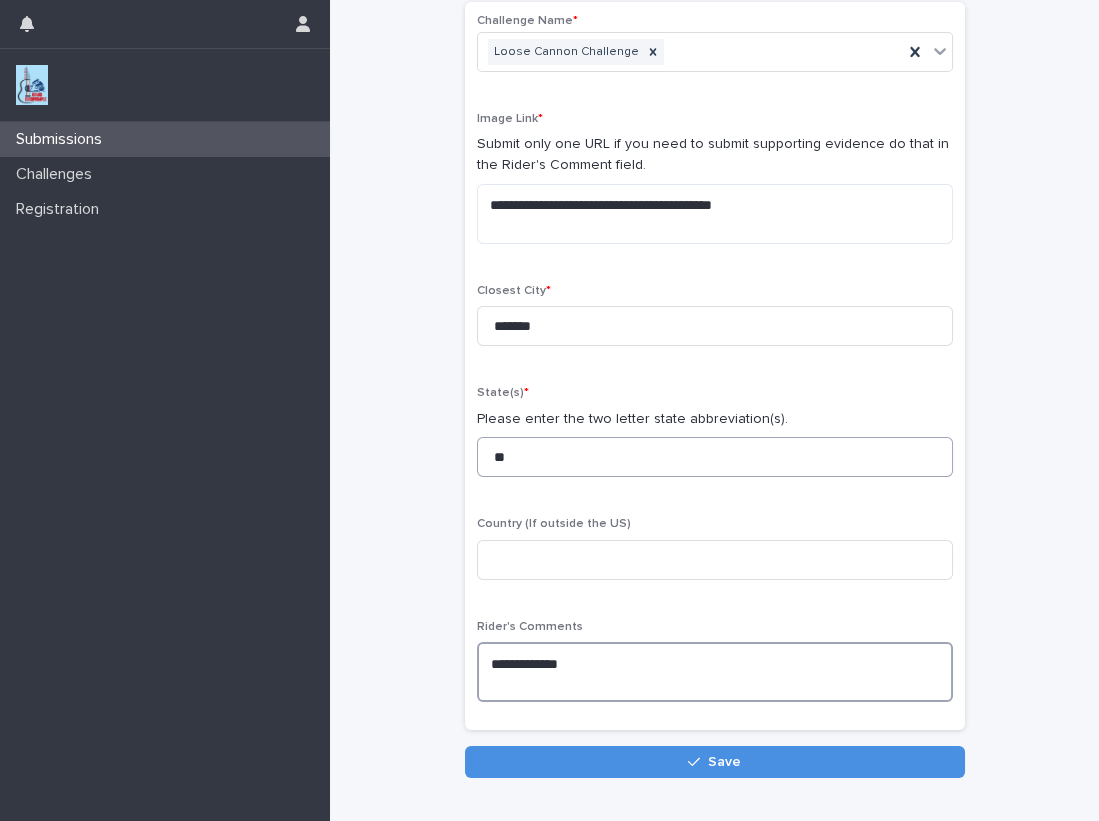 scroll, scrollTop: 151, scrollLeft: 0, axis: vertical 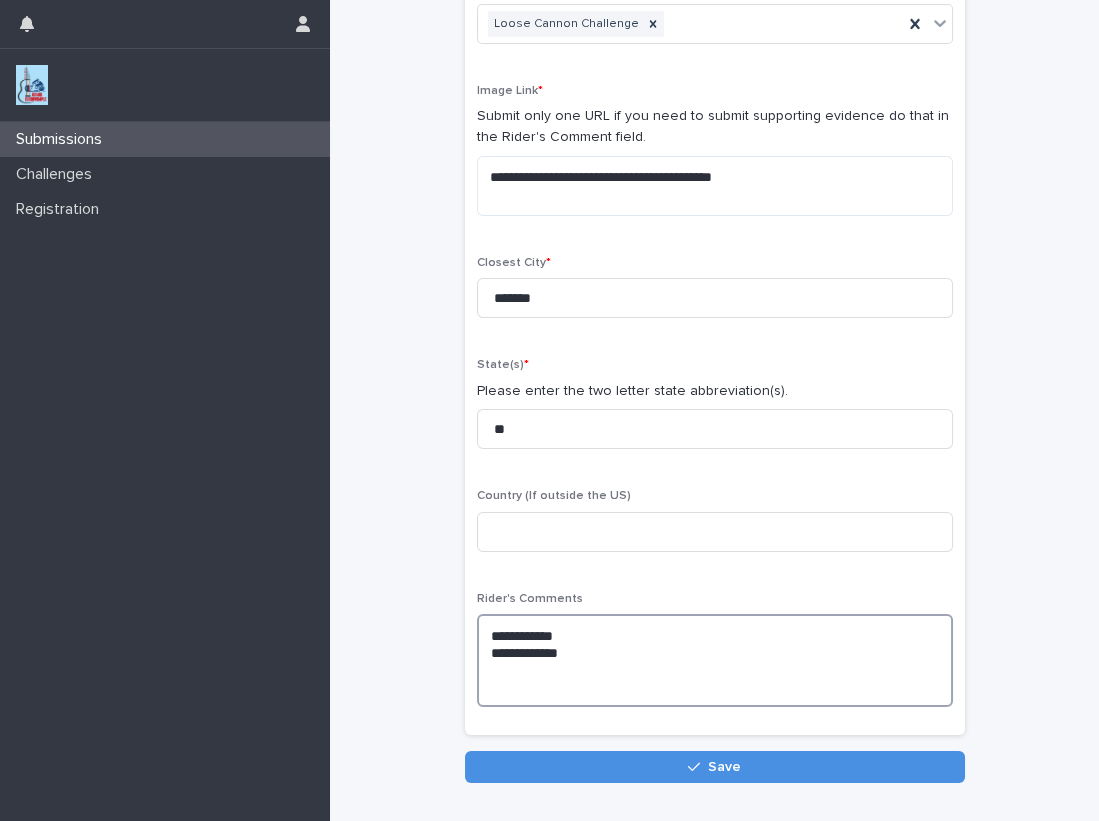 click on "**********" at bounding box center [715, 660] 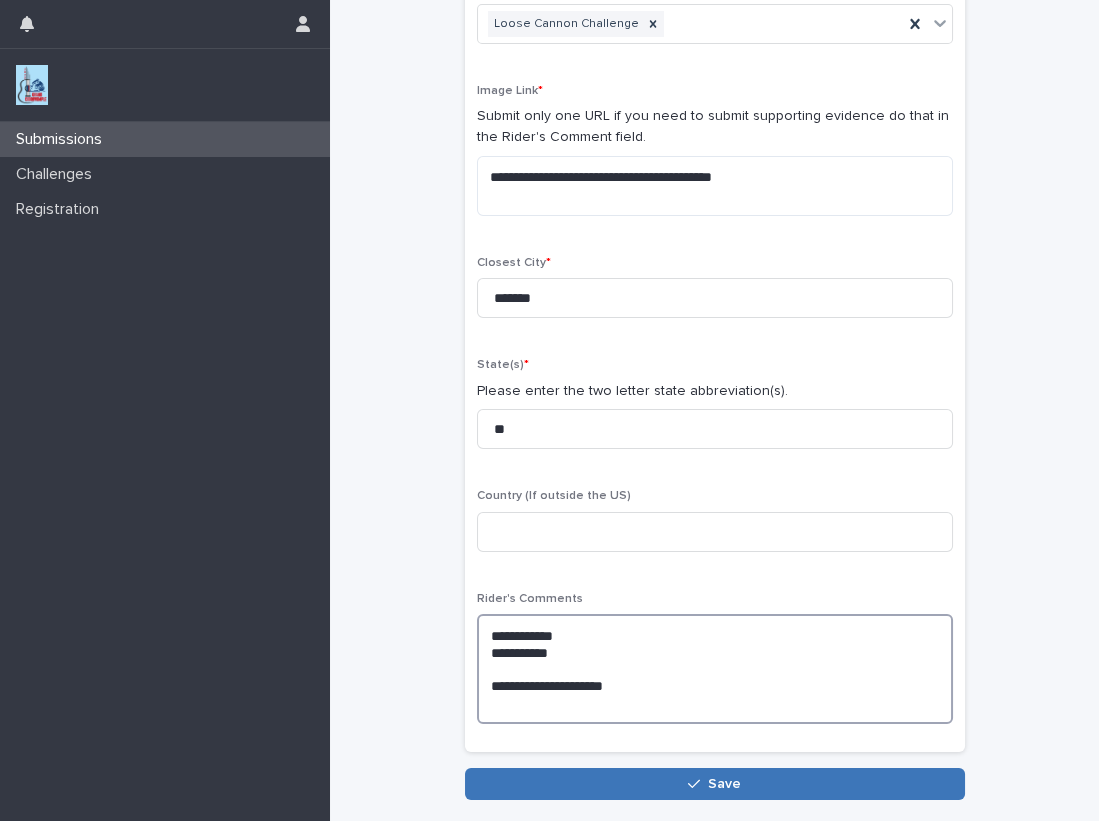 type on "**********" 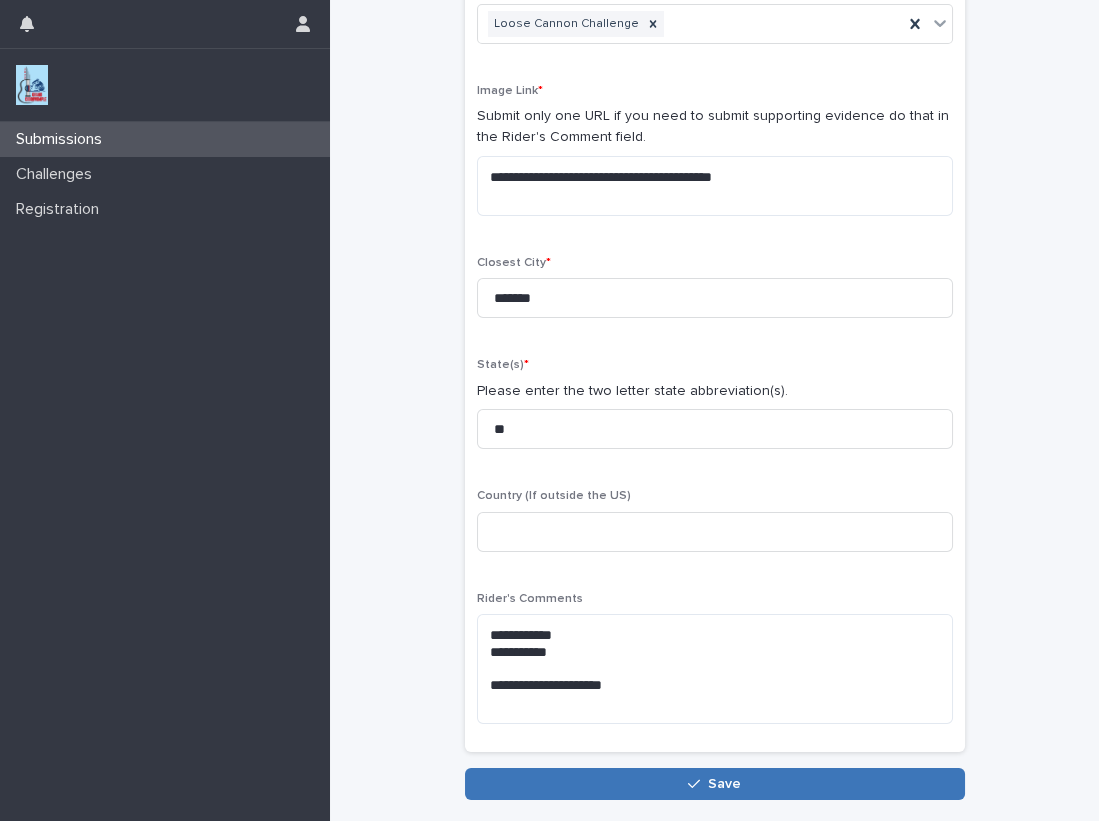 click on "Save" at bounding box center (715, 784) 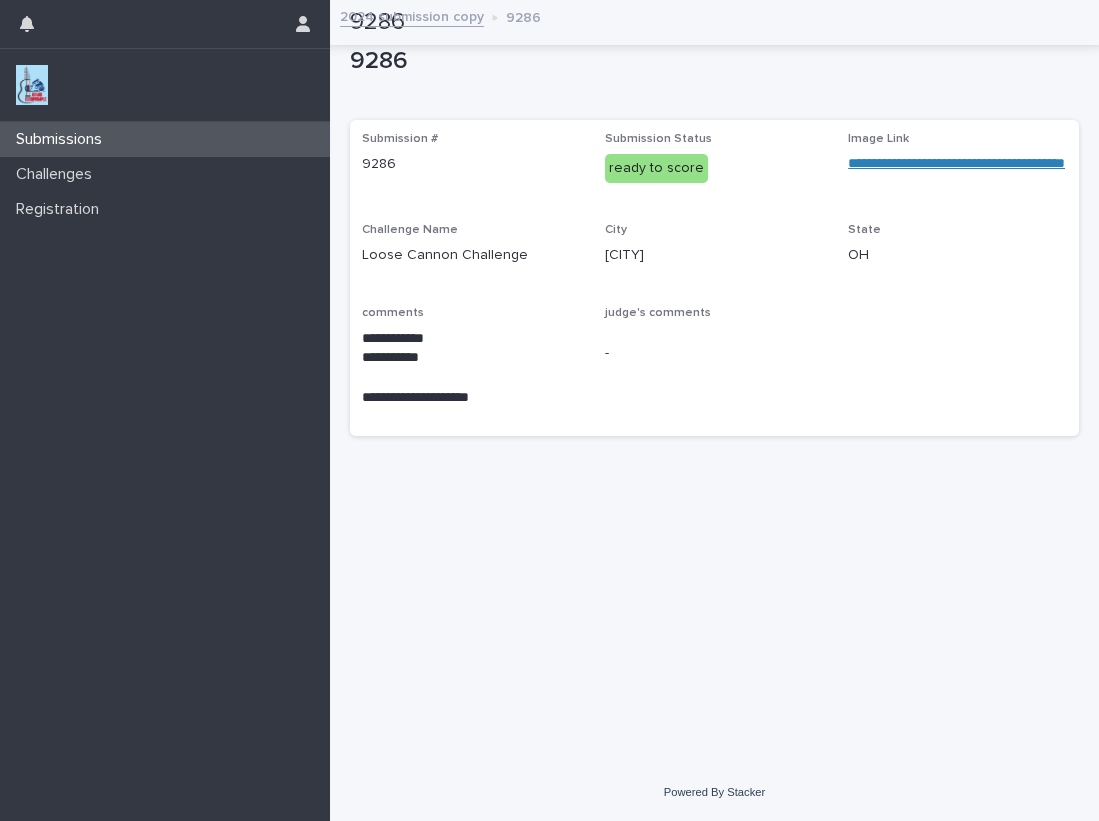 scroll, scrollTop: 0, scrollLeft: 0, axis: both 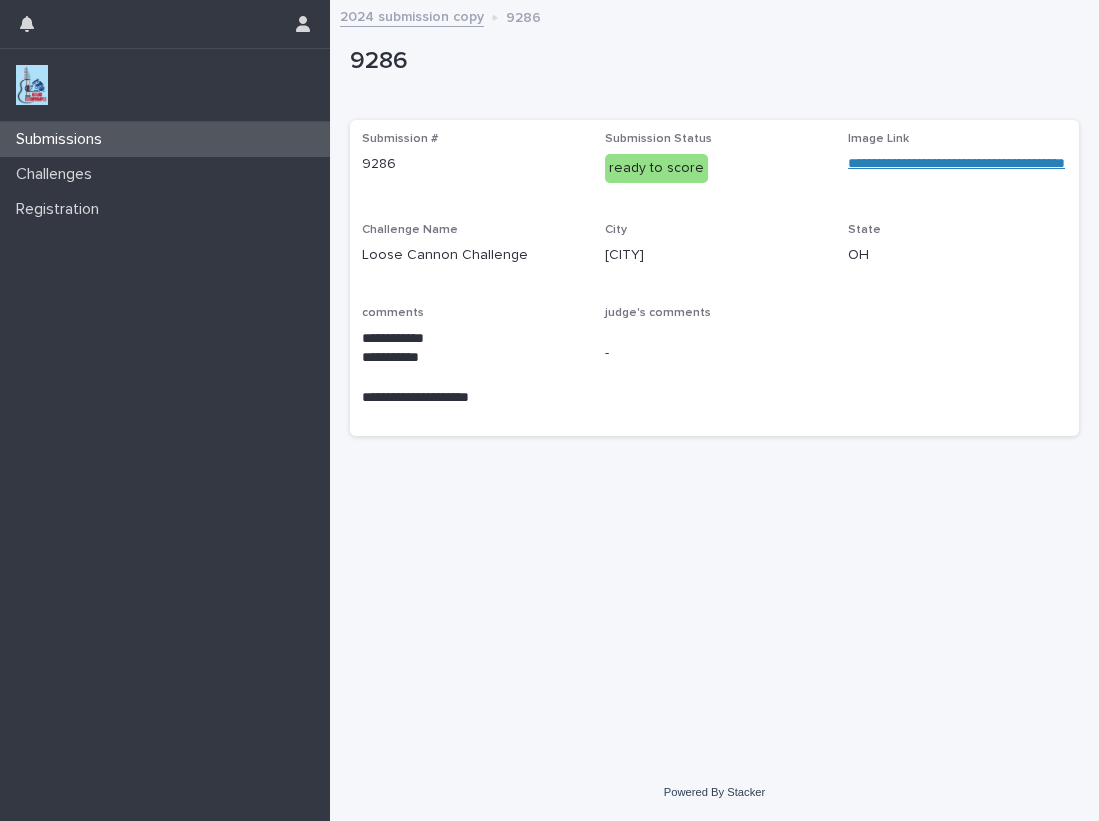 click at bounding box center [165, 85] 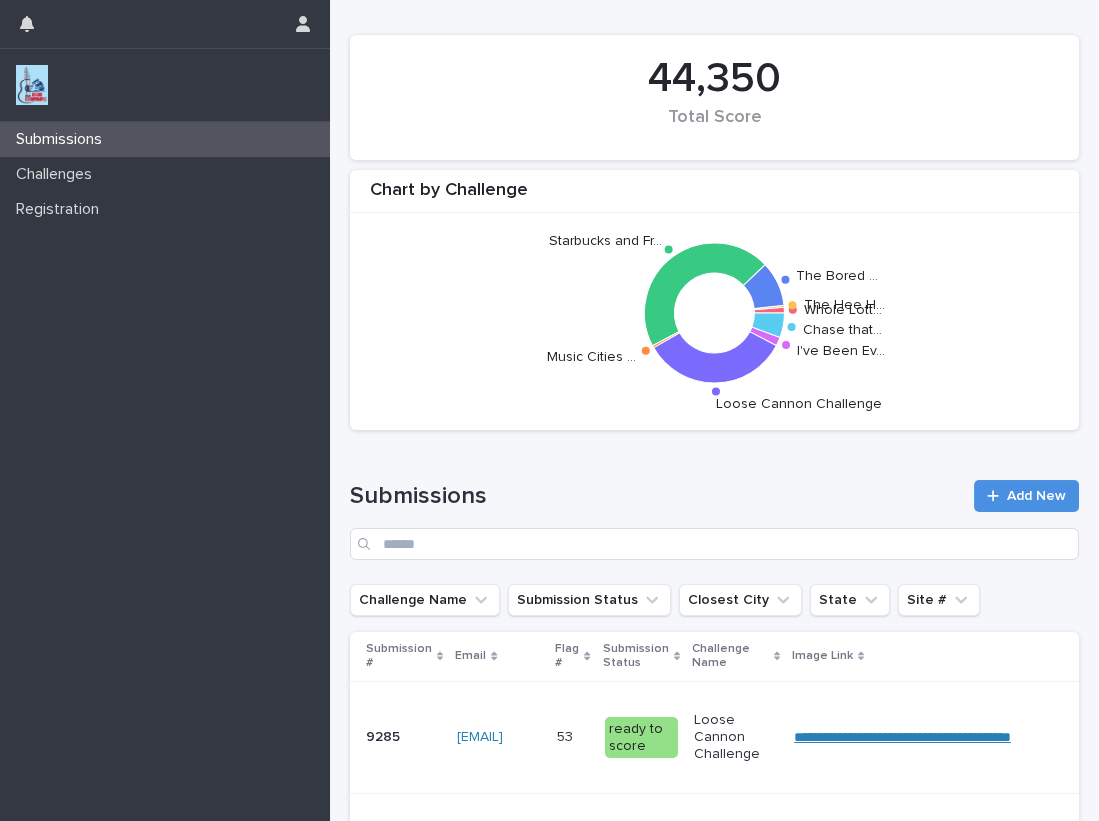 click at bounding box center [32, 85] 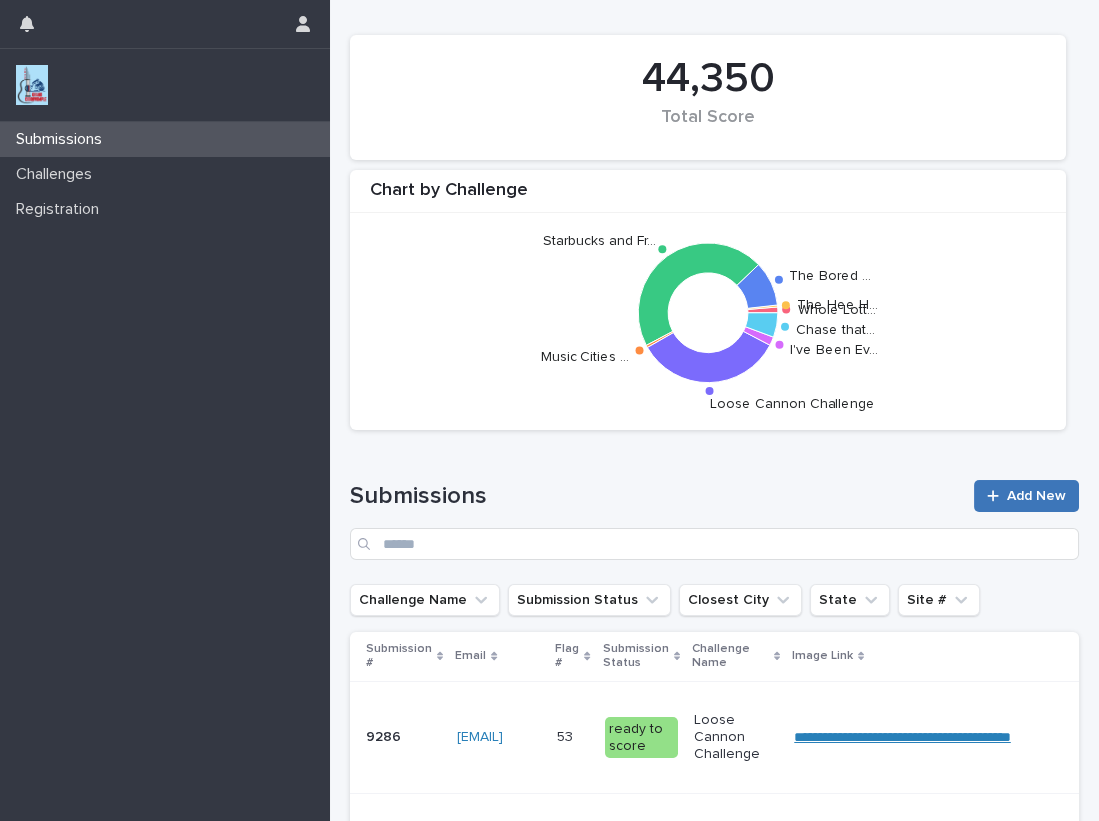 click on "Add New" at bounding box center (1036, 496) 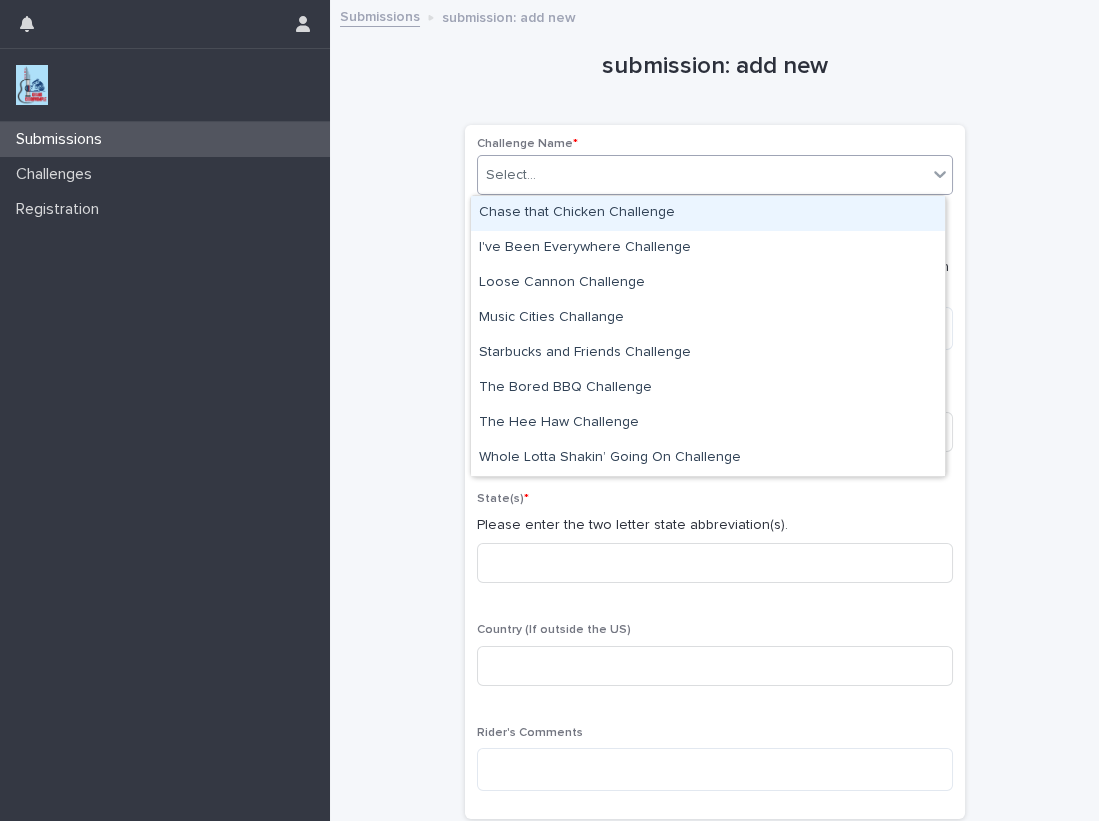 click on "Select..." at bounding box center [702, 175] 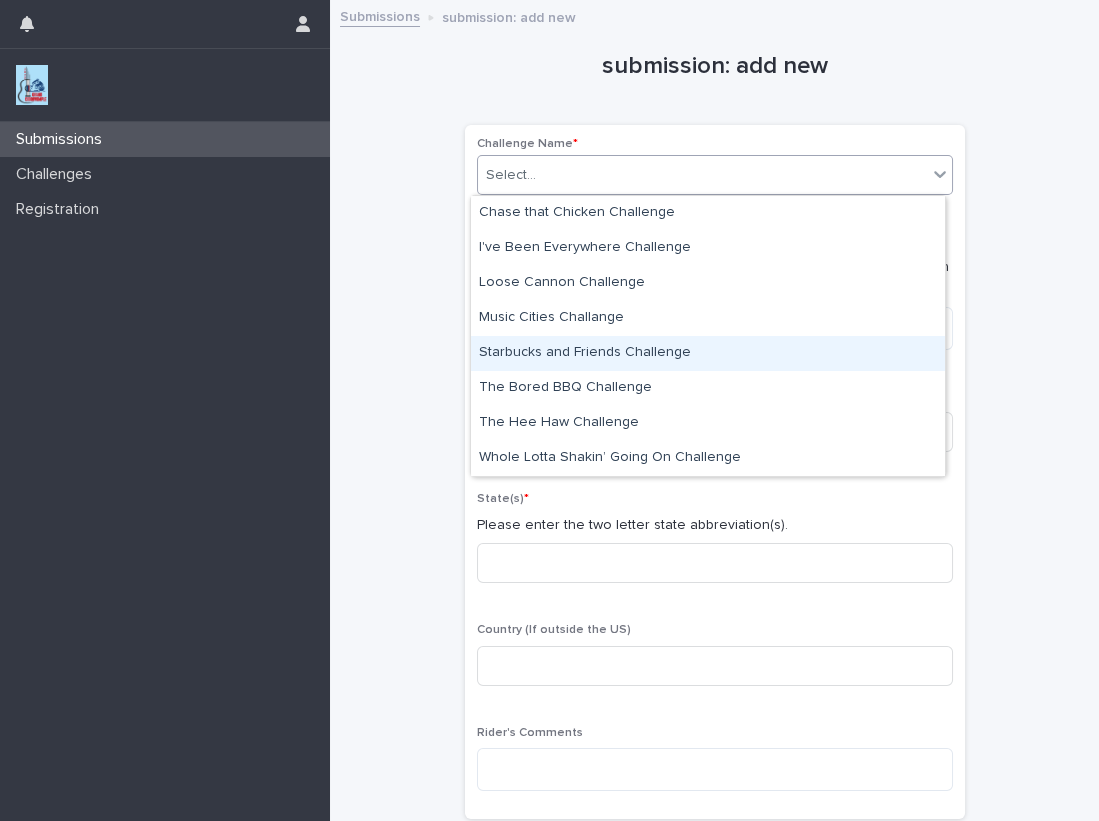 drag, startPoint x: 572, startPoint y: 333, endPoint x: 571, endPoint y: 349, distance: 16.03122 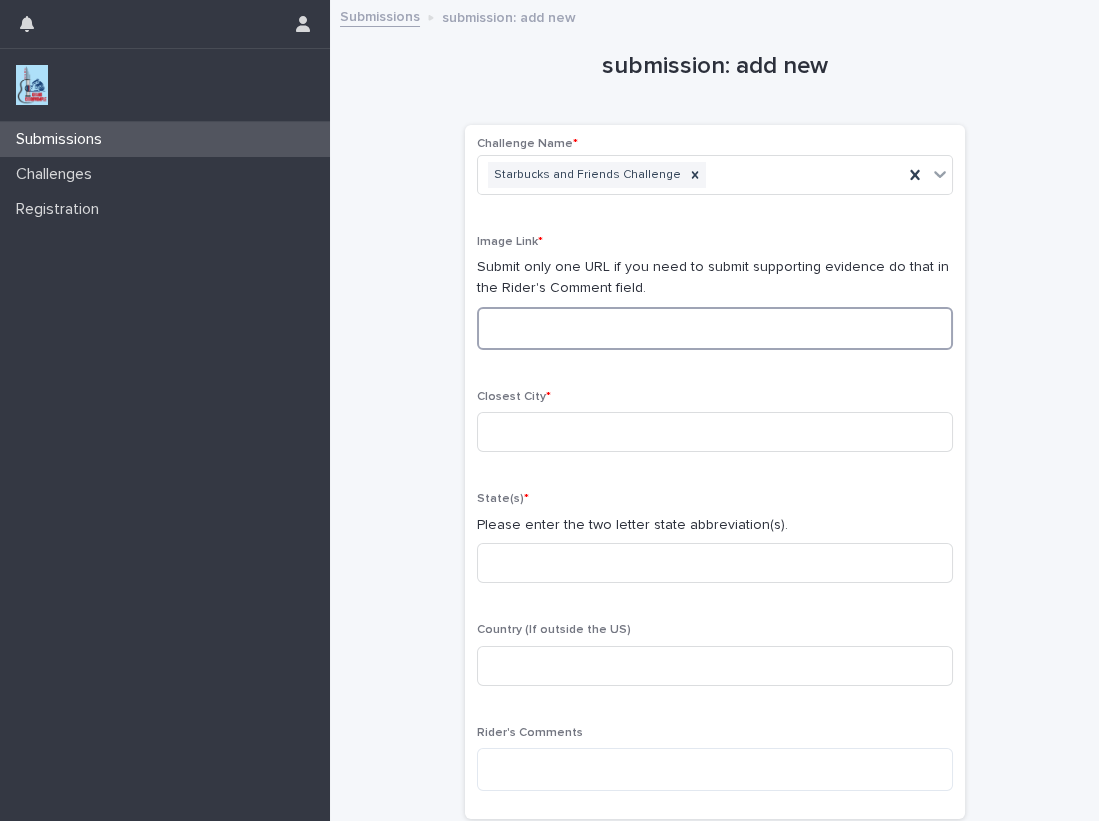 click at bounding box center (715, 328) 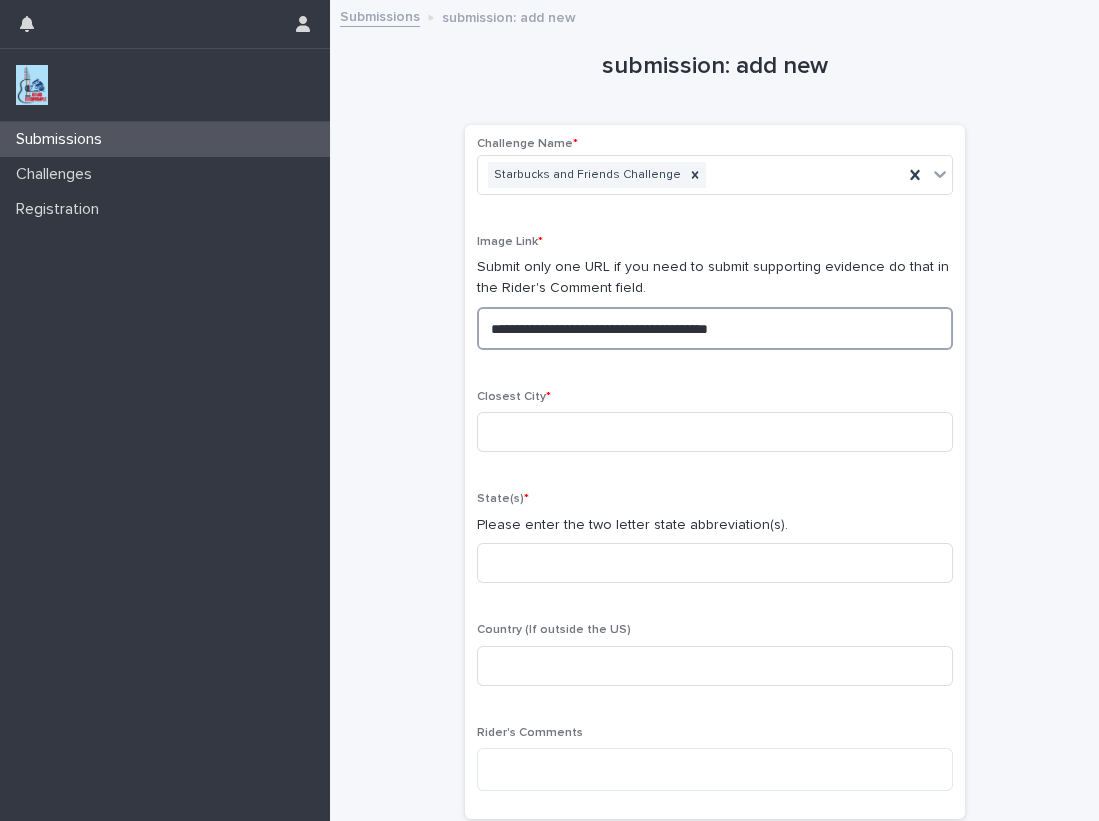 drag, startPoint x: 840, startPoint y: 332, endPoint x: -47, endPoint y: 242, distance: 891.55426 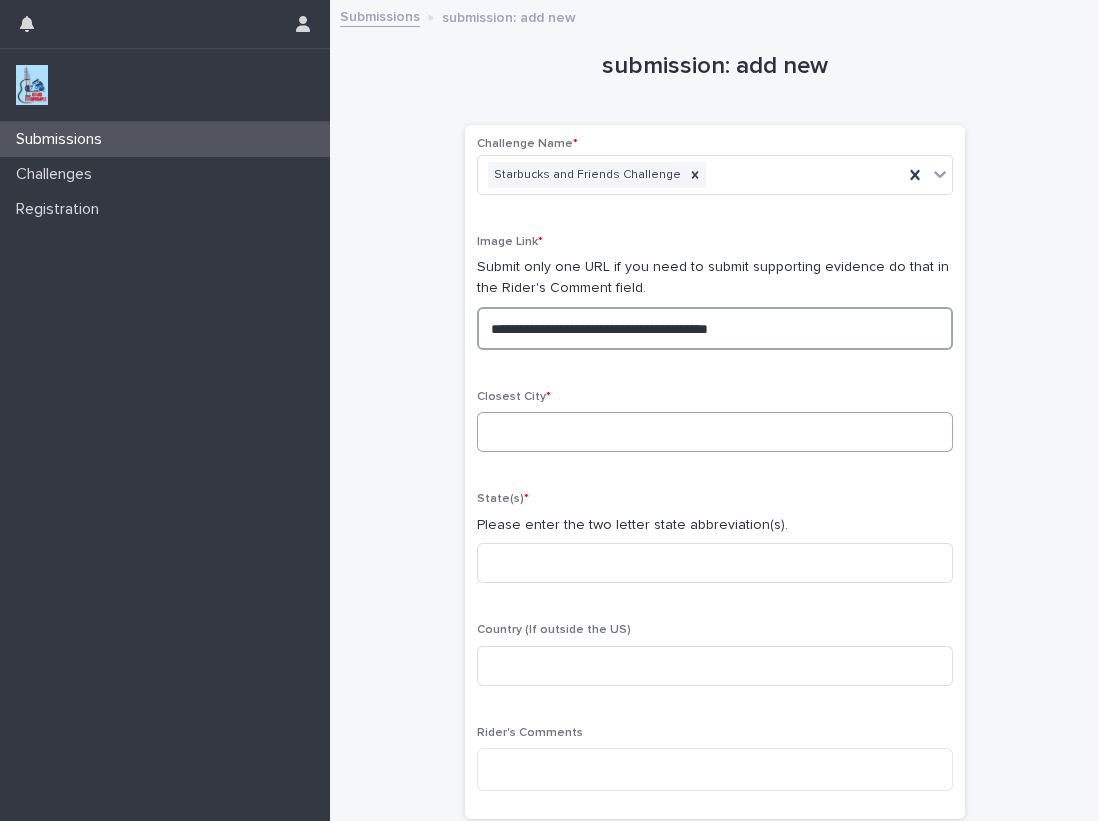 scroll, scrollTop: 30, scrollLeft: 0, axis: vertical 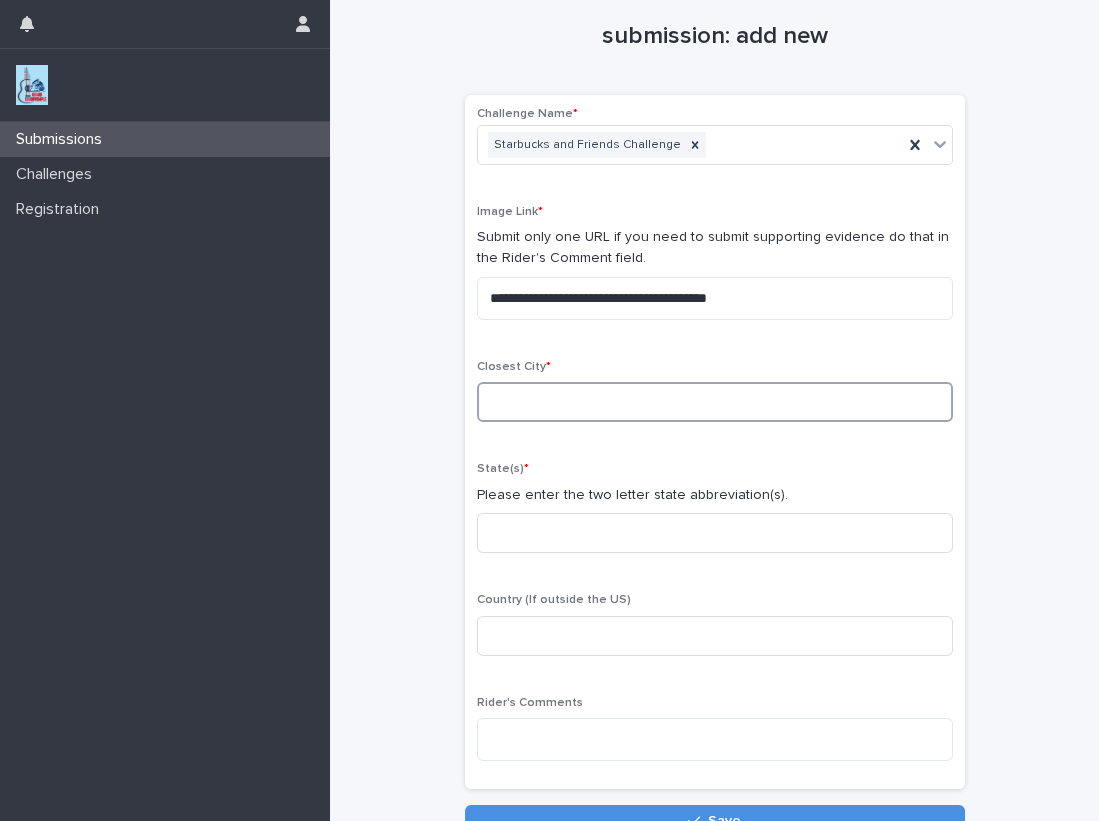 click at bounding box center [715, 402] 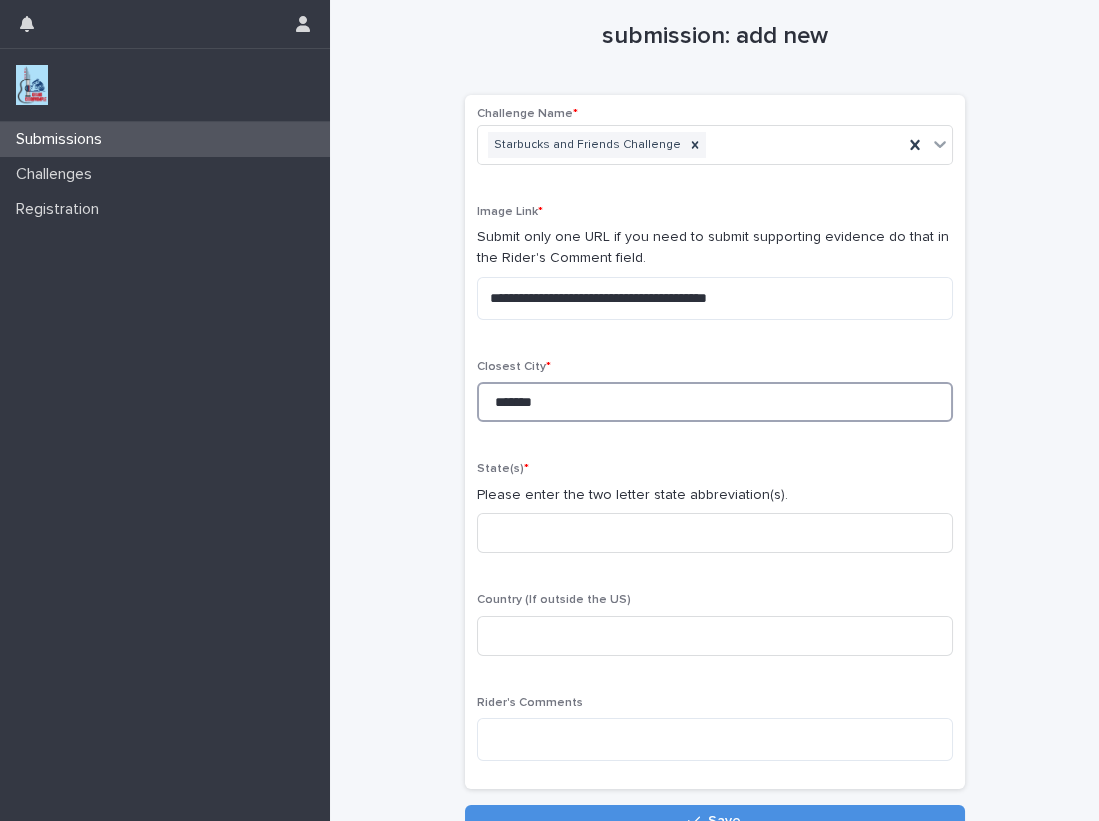 type on "*******" 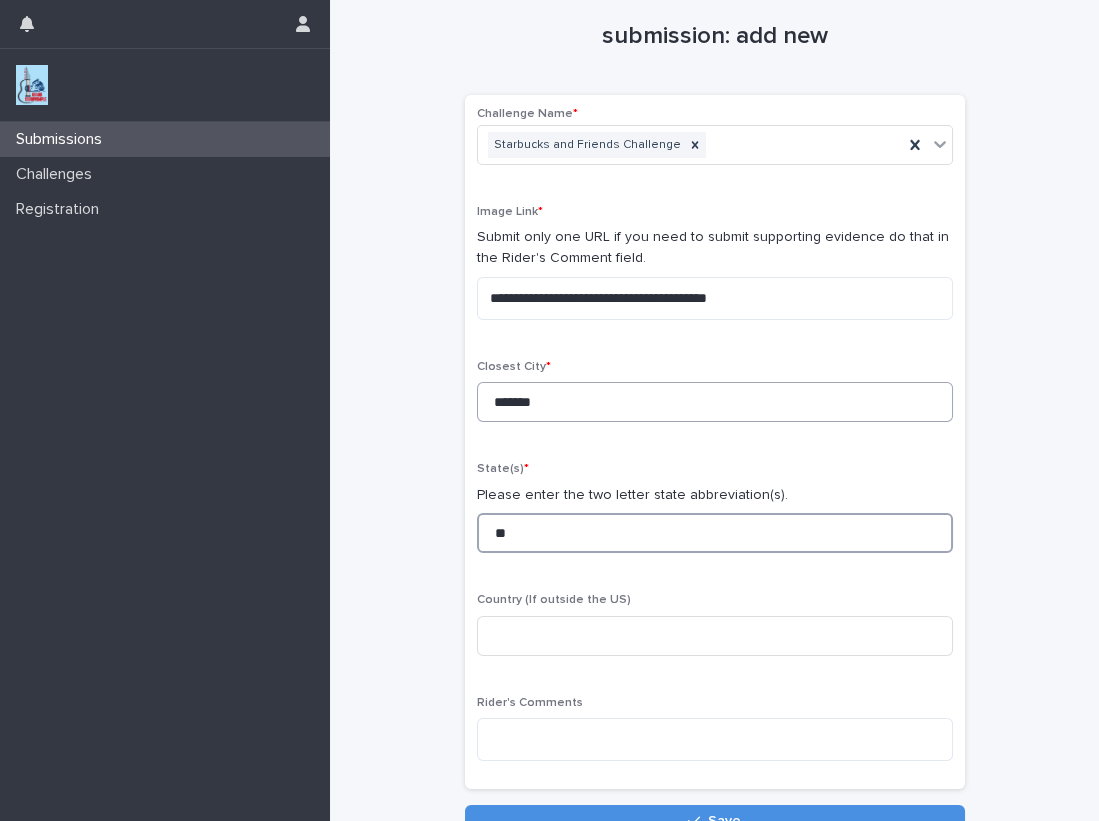 type on "**" 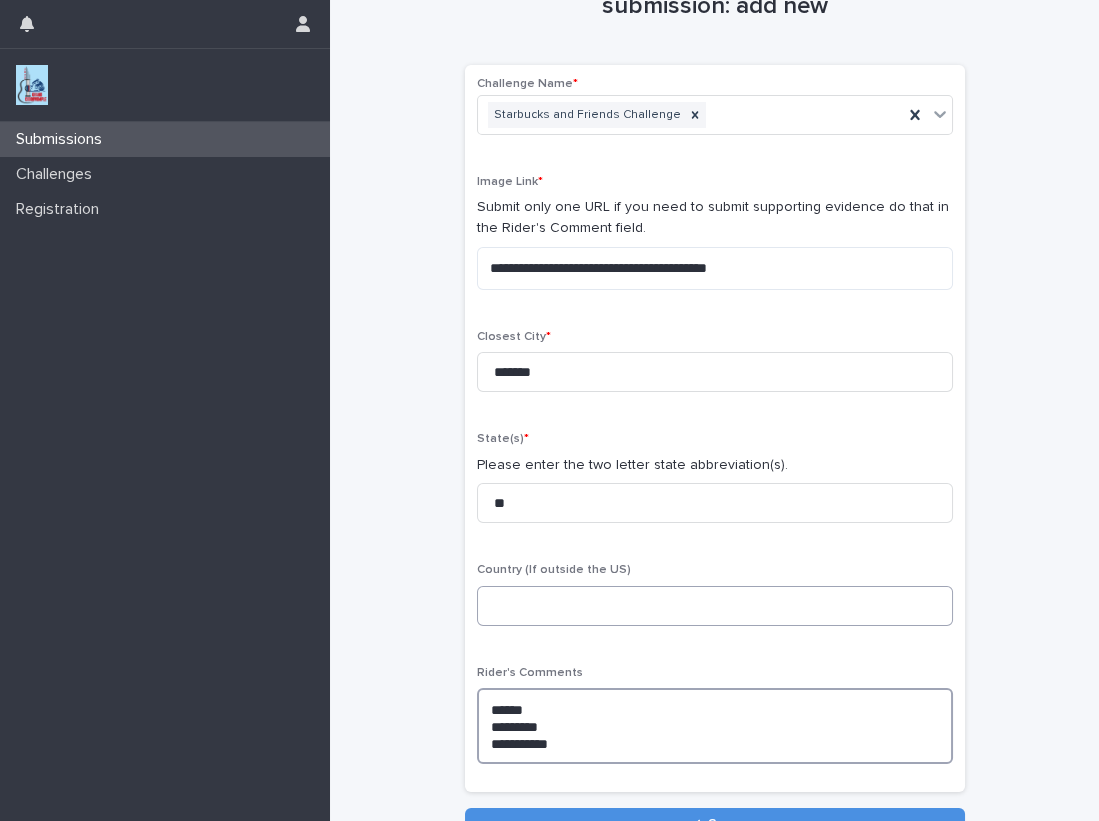 scroll, scrollTop: 90, scrollLeft: 0, axis: vertical 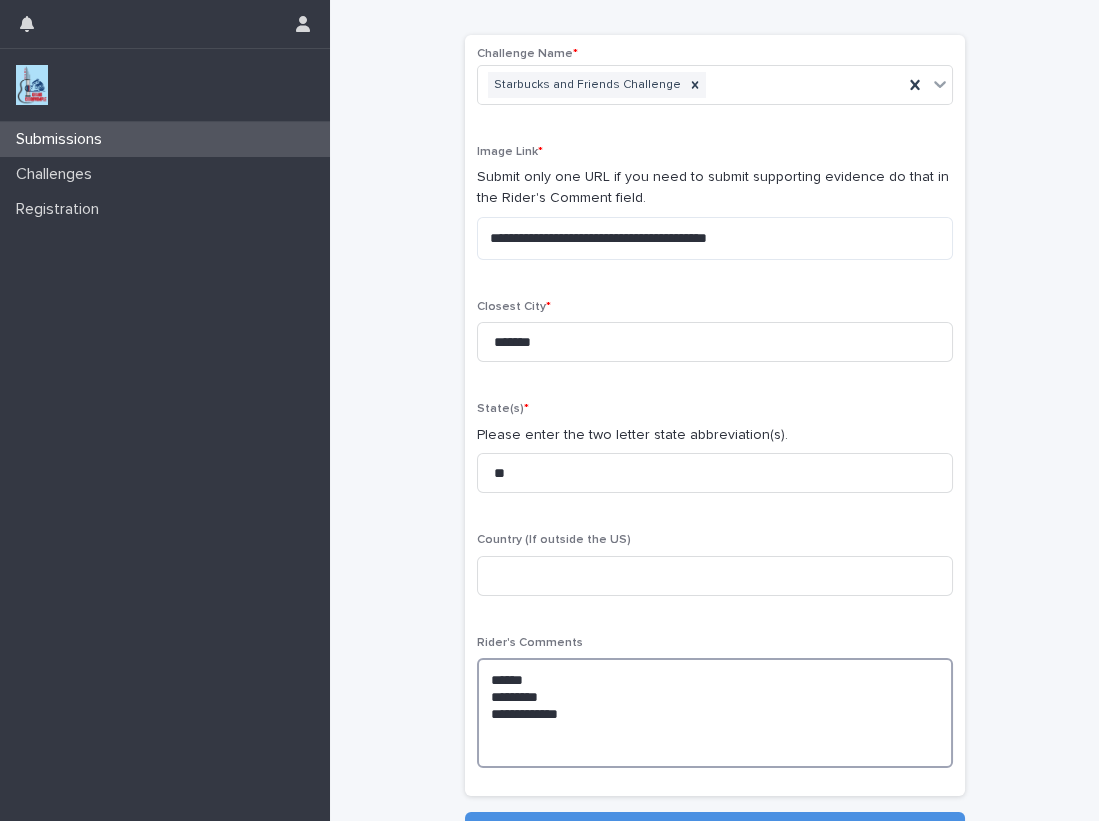 click on "[FIRST]
[LAST]
[PHONE]" at bounding box center (715, 713) 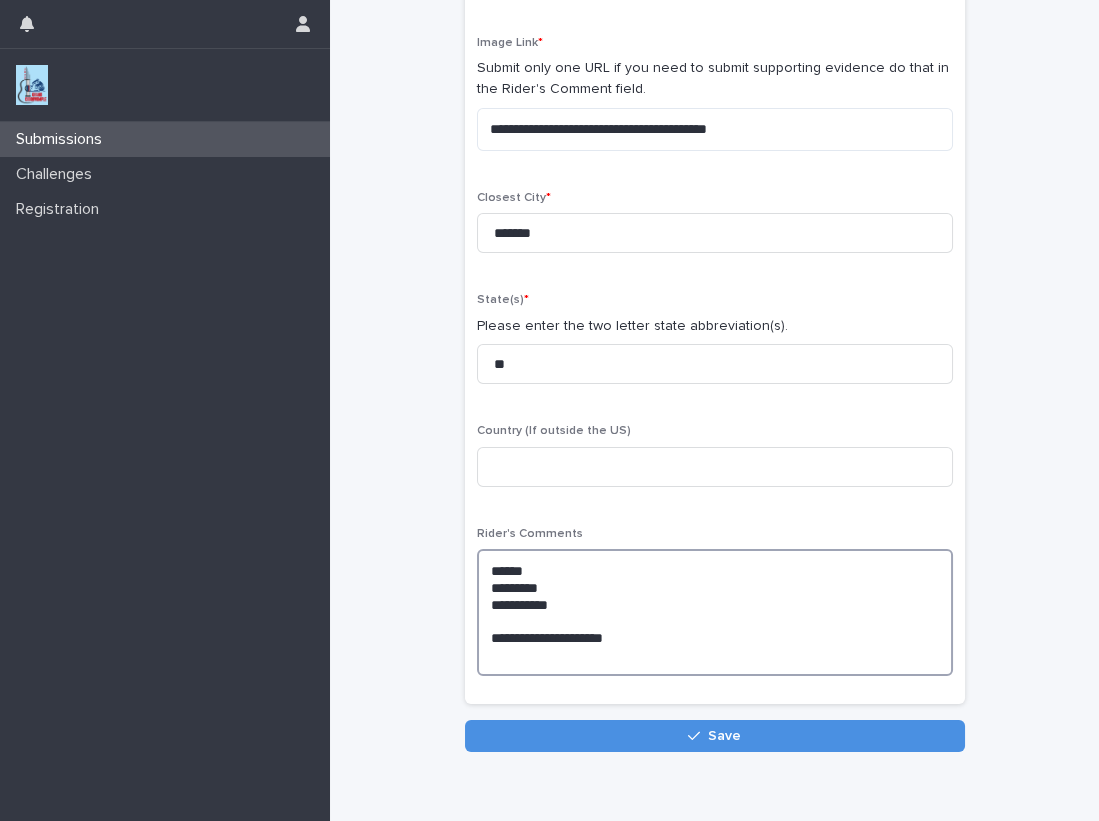 scroll, scrollTop: 212, scrollLeft: 0, axis: vertical 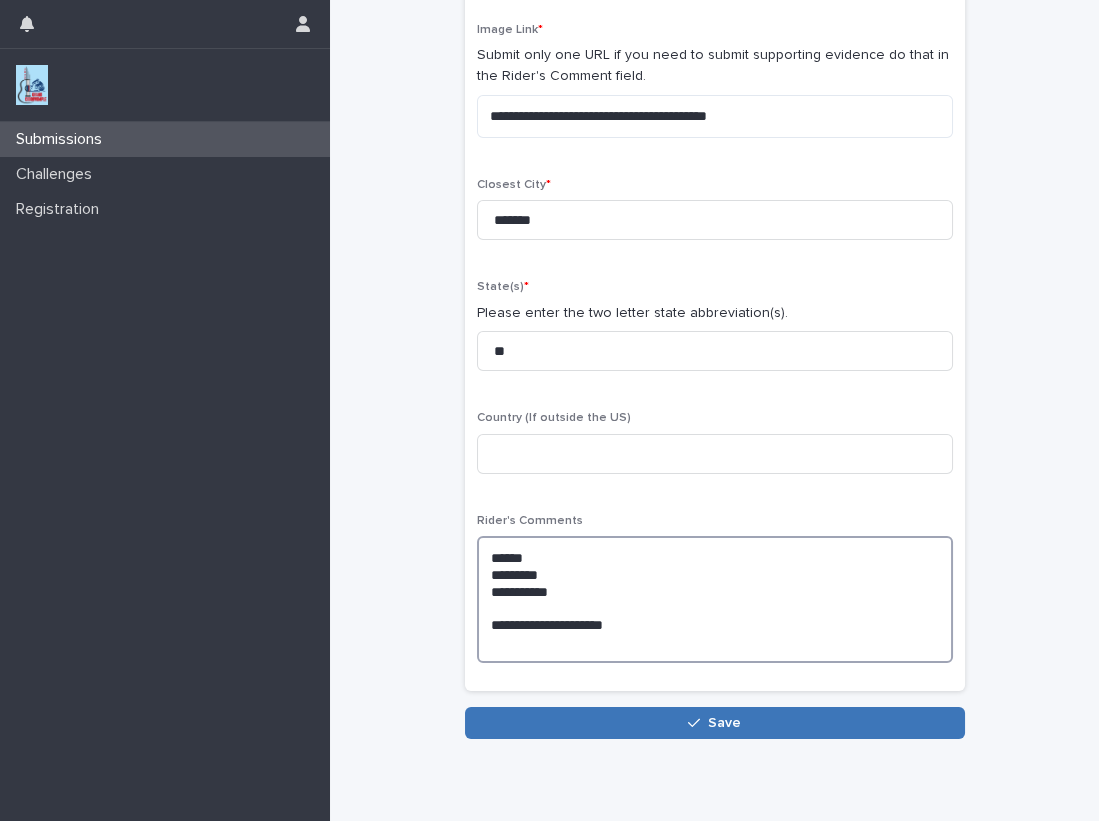 type on "[FIRST]
[LAST]
[PHONE]
[EMAIL]" 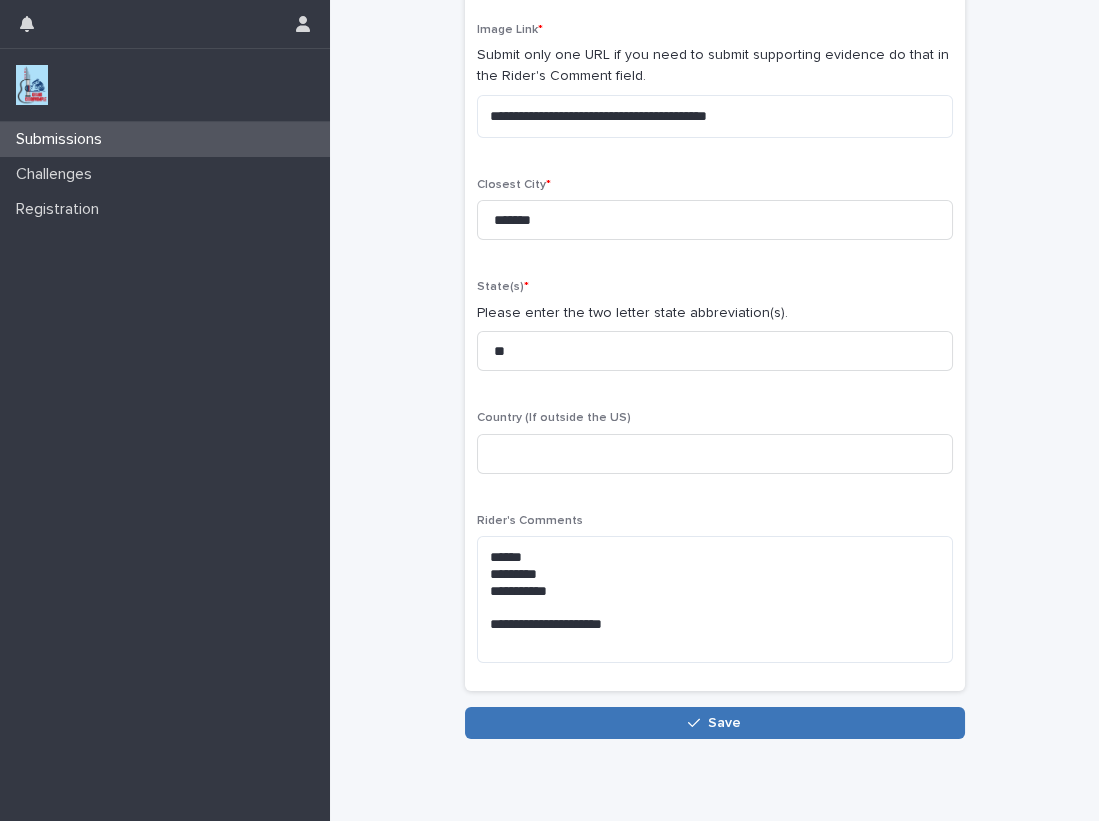 click on "Save" at bounding box center (715, 723) 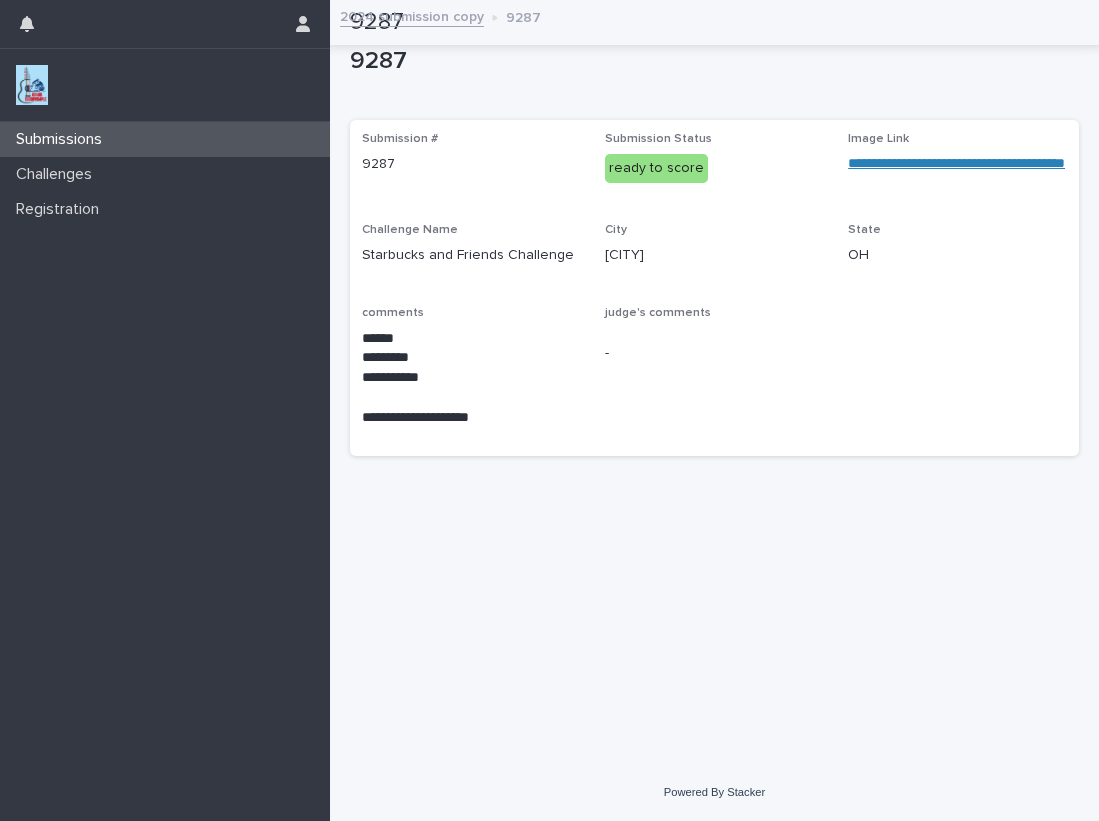 scroll, scrollTop: 0, scrollLeft: 0, axis: both 